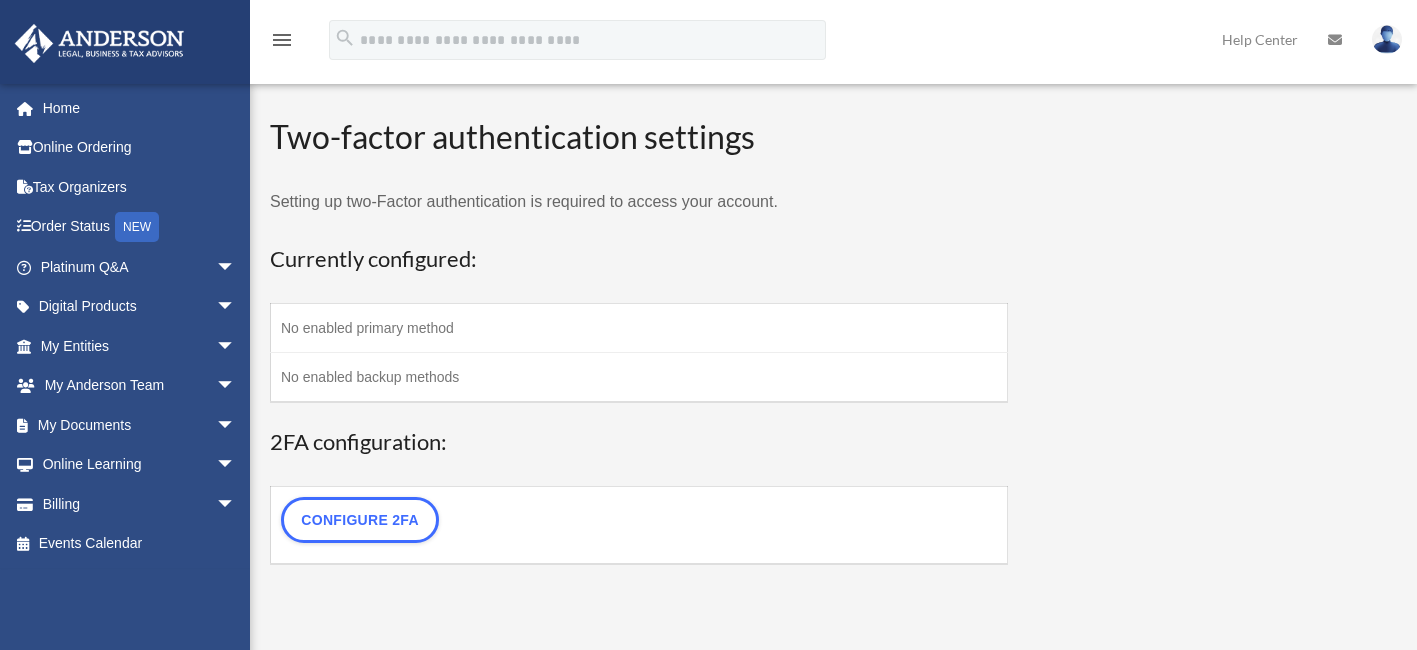 scroll, scrollTop: 0, scrollLeft: 0, axis: both 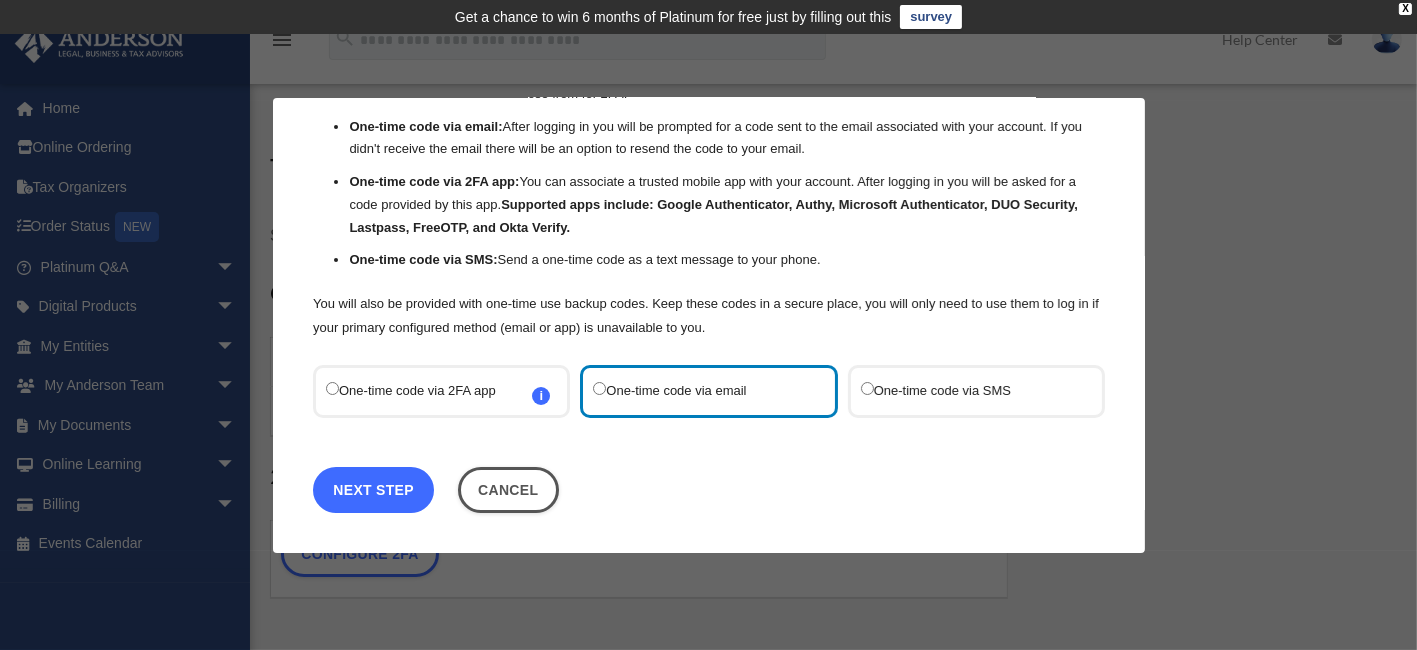click on "Next Step" at bounding box center (373, 489) 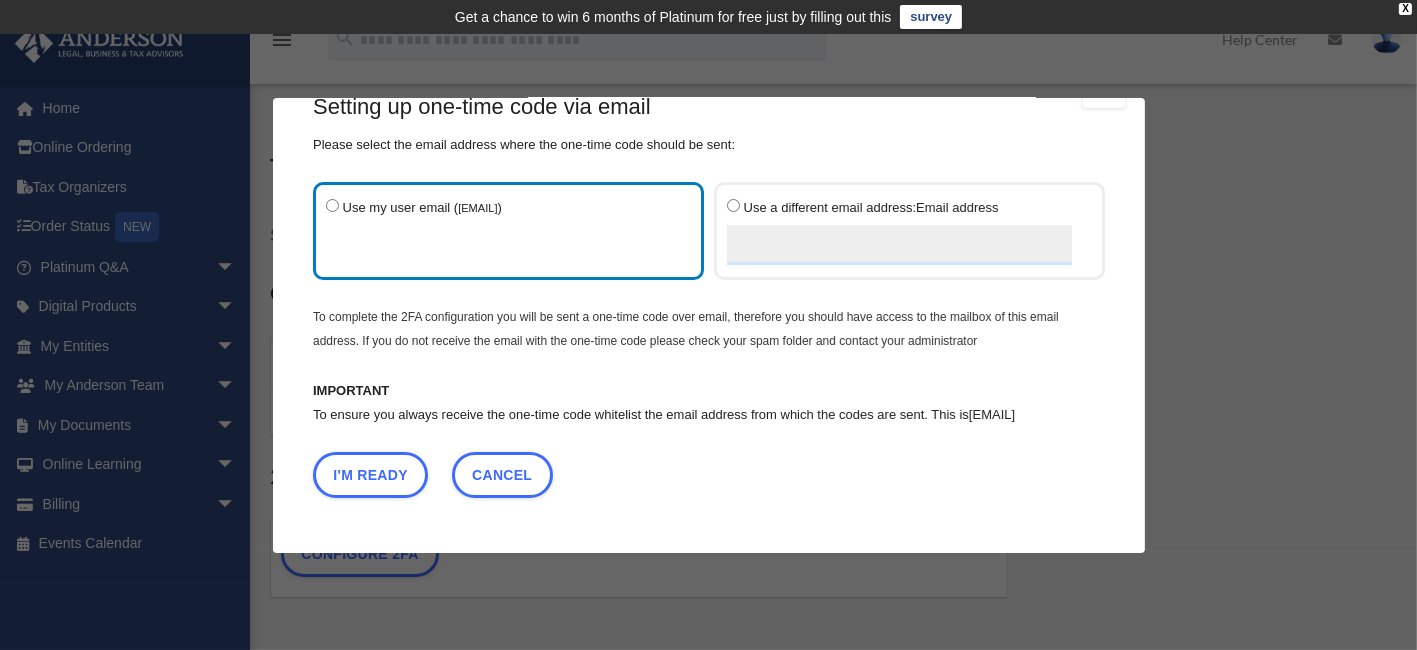 scroll, scrollTop: 70, scrollLeft: 0, axis: vertical 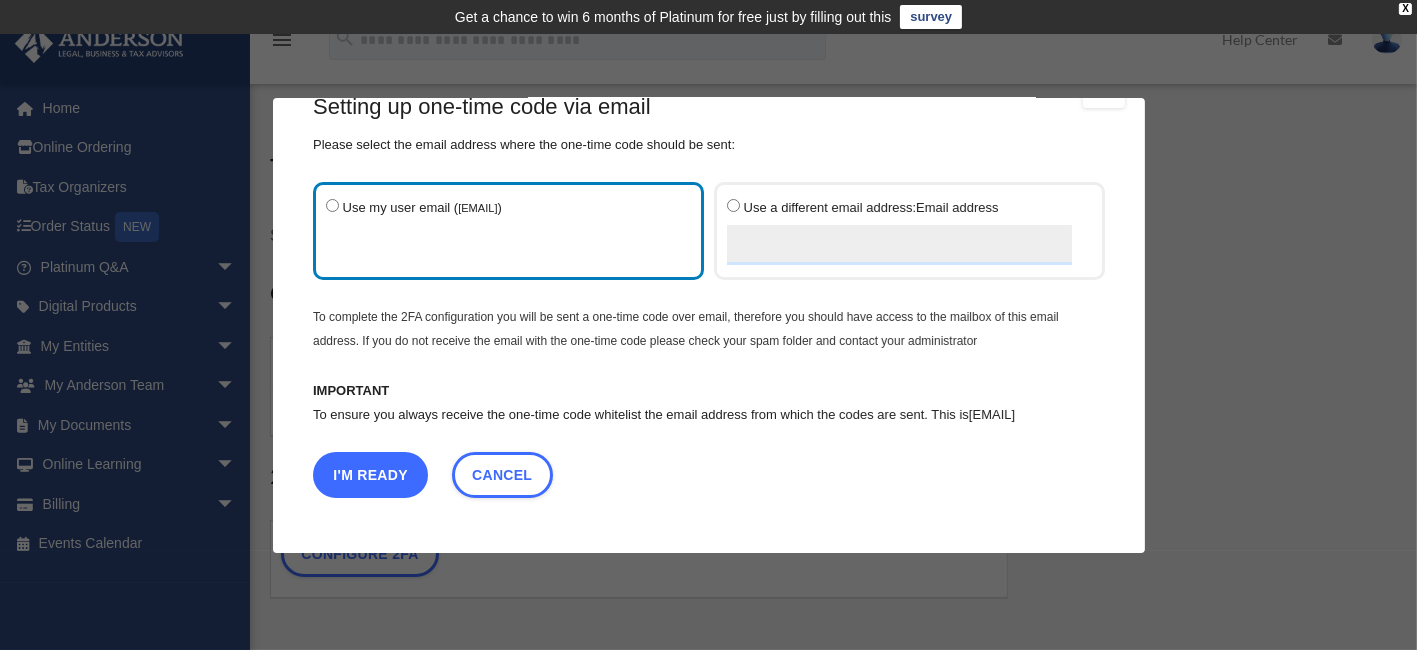 click on "I'm Ready" at bounding box center [370, 474] 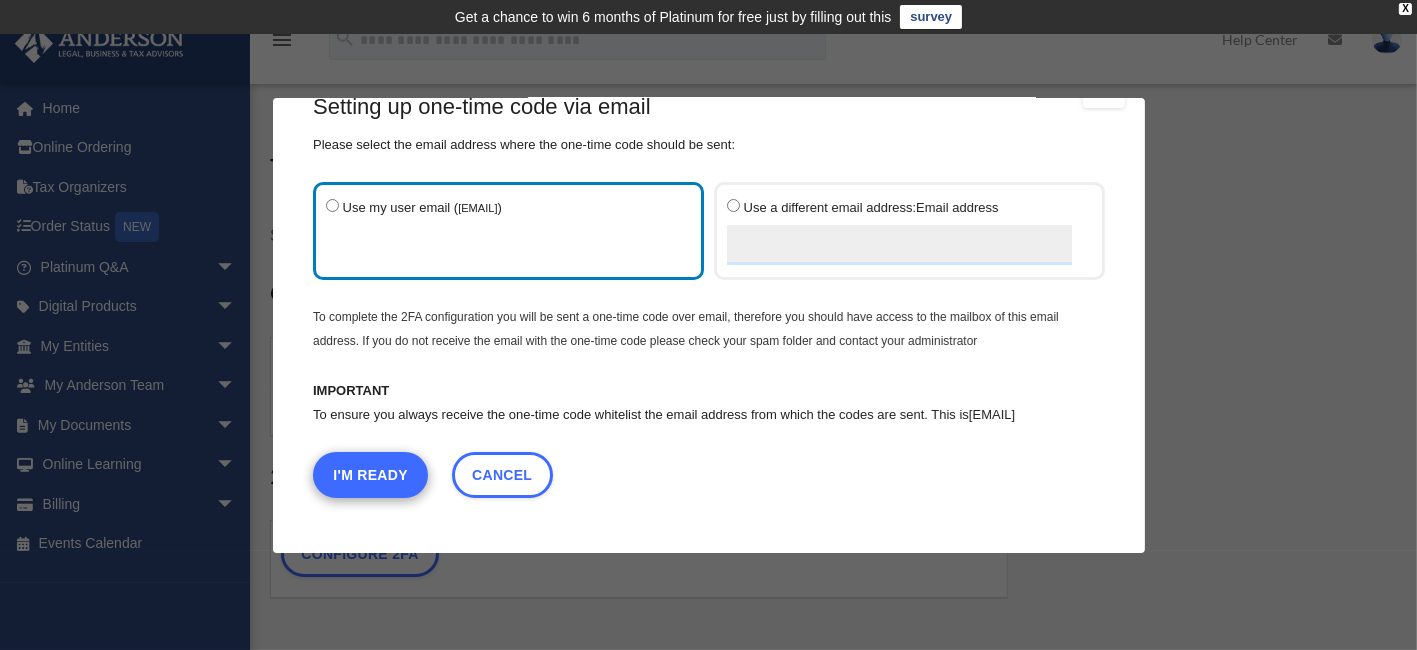 scroll, scrollTop: 0, scrollLeft: 0, axis: both 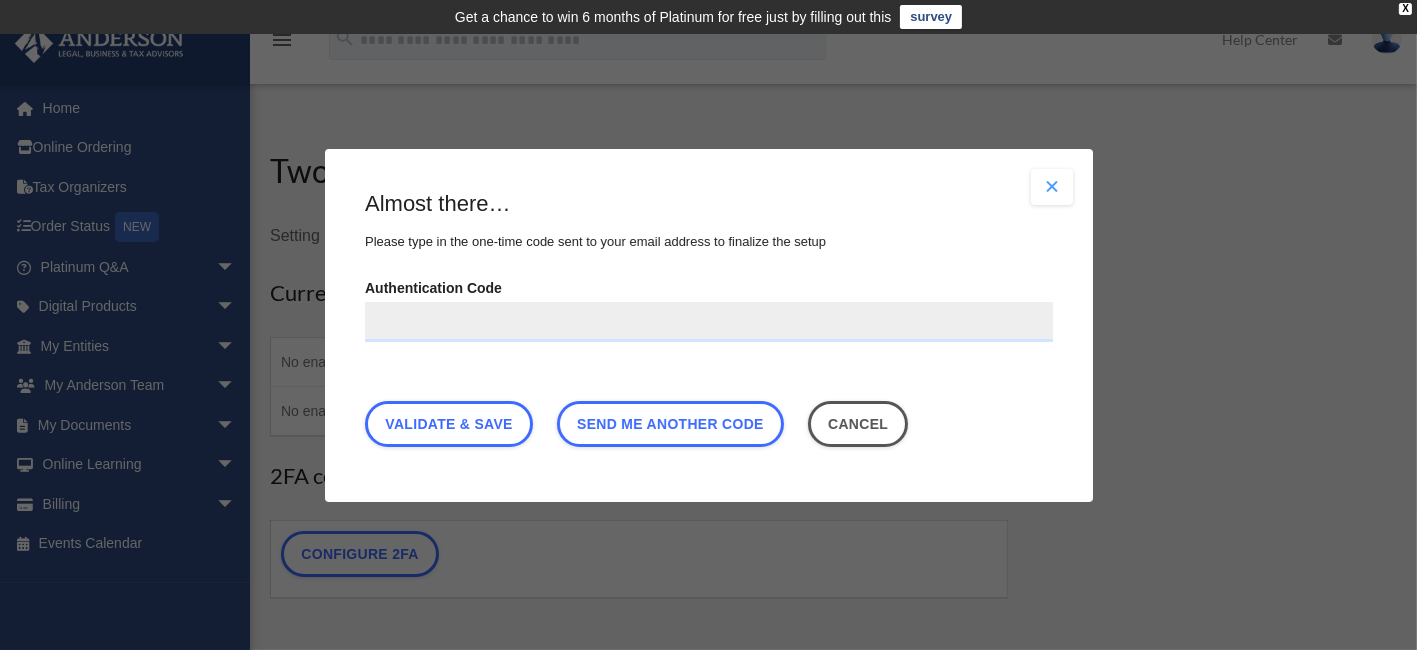 paste on "******" 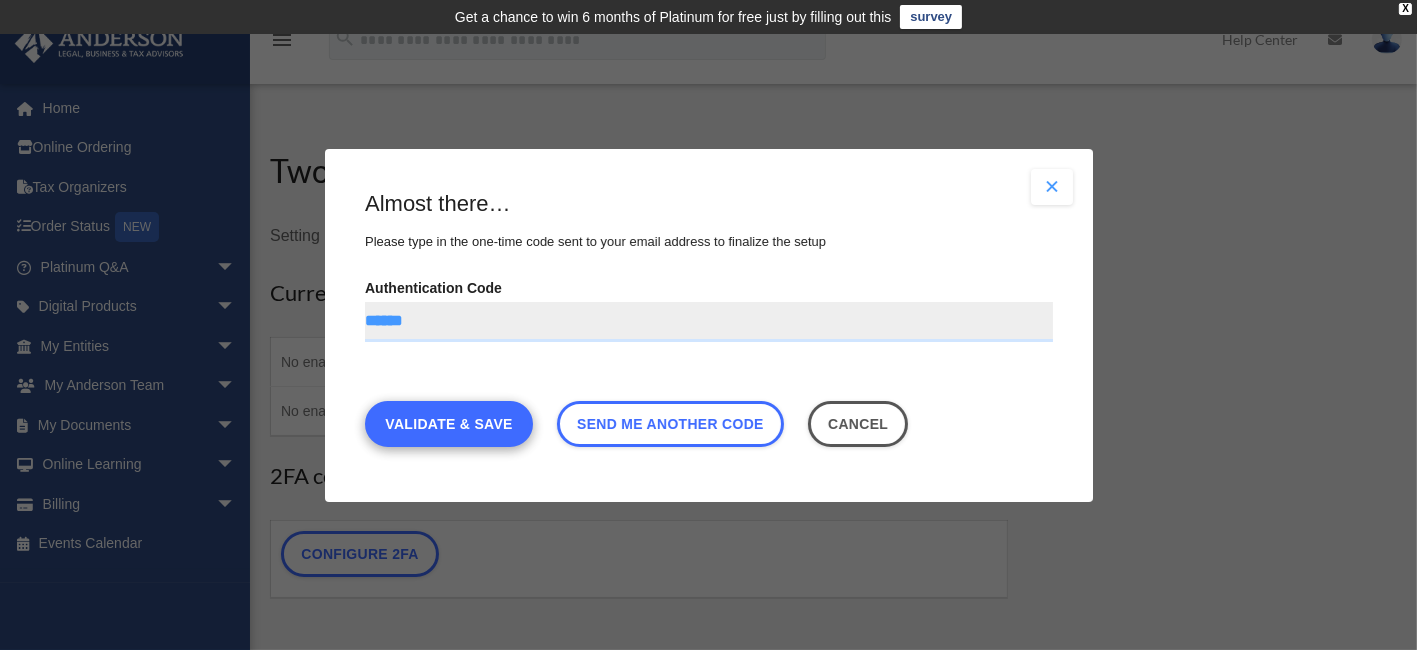 type on "******" 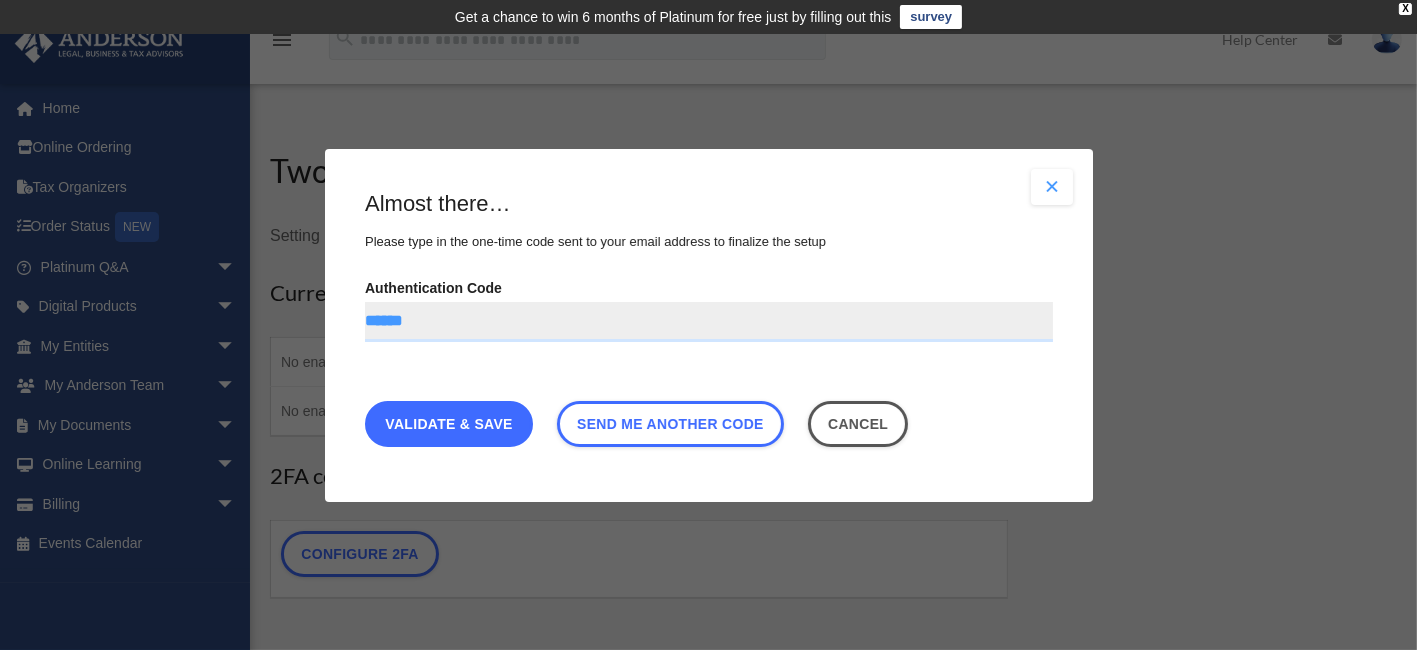 click on "Validate & Save" at bounding box center (449, 423) 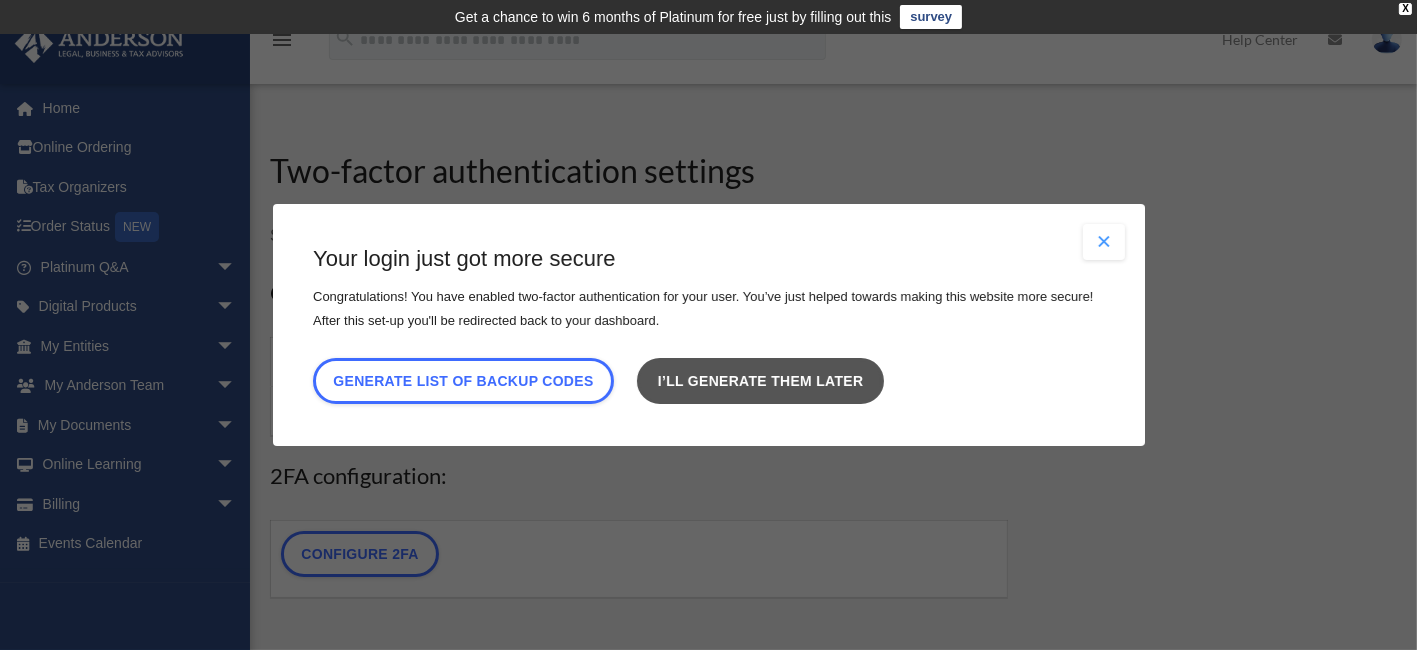 click on "I’ll generate them later" at bounding box center (760, 381) 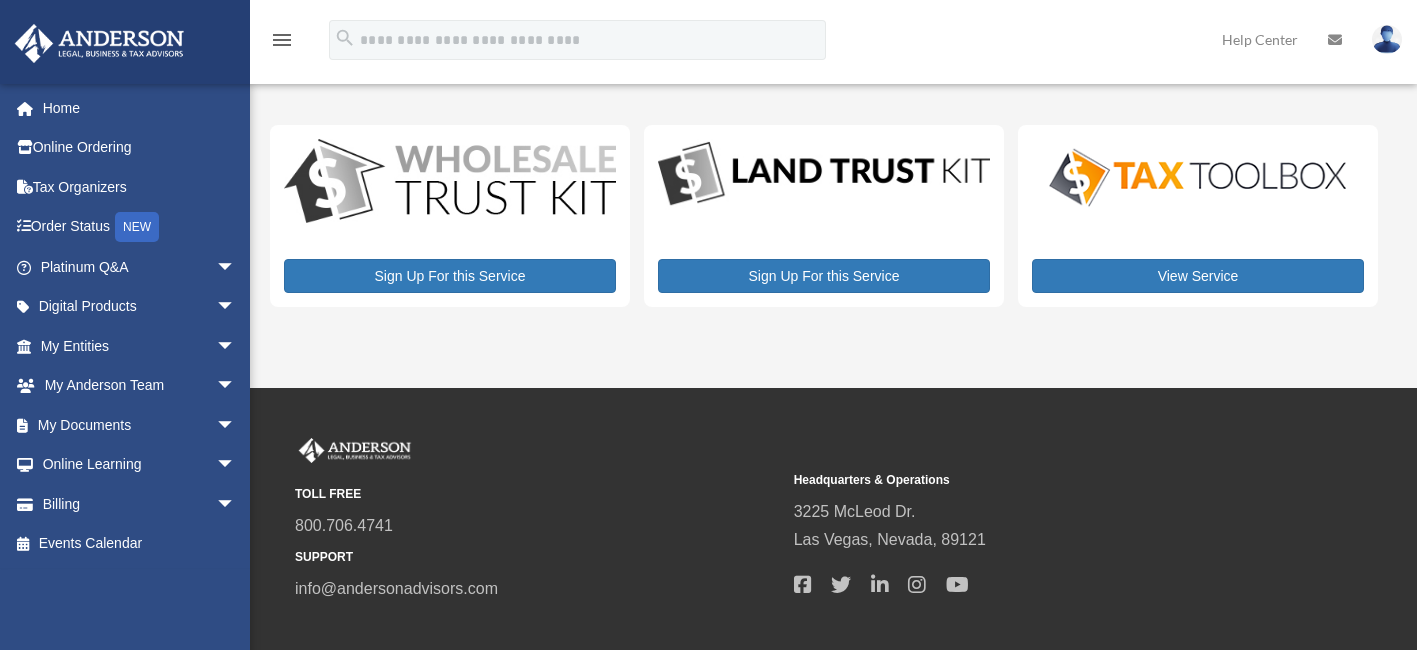scroll, scrollTop: 0, scrollLeft: 0, axis: both 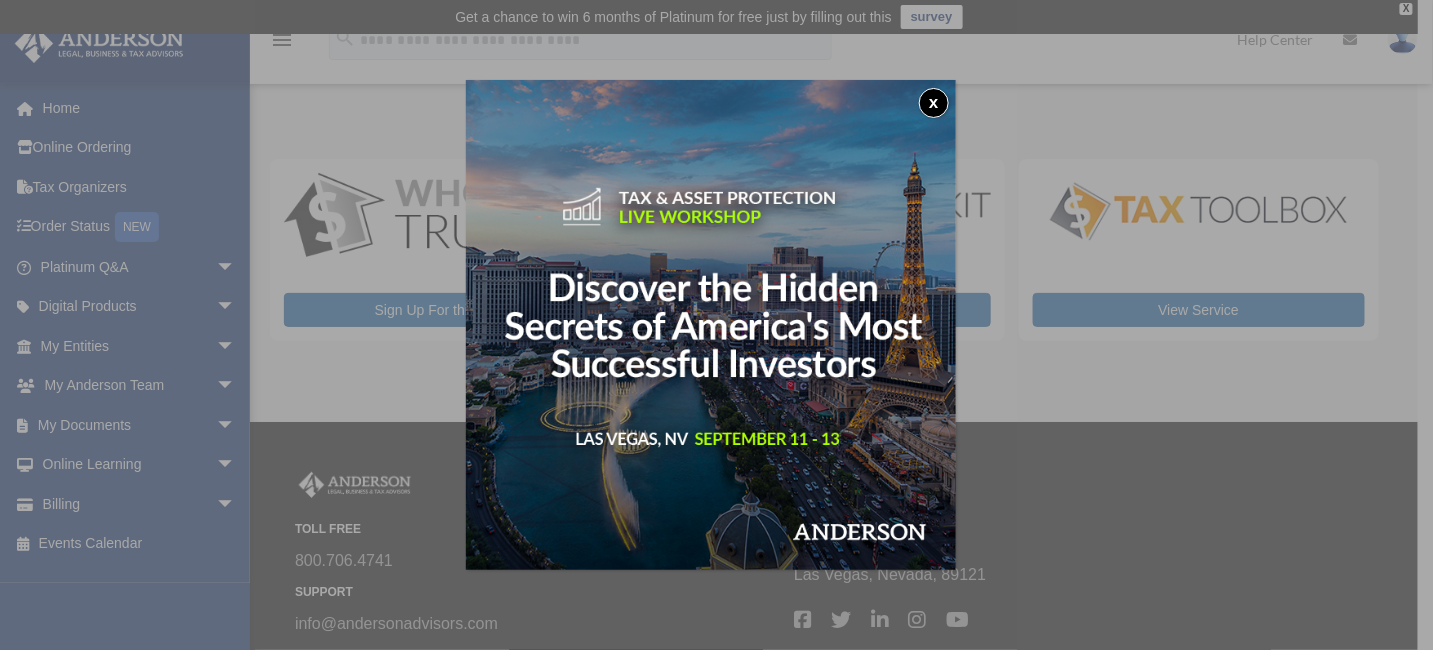 click on "x" at bounding box center (934, 103) 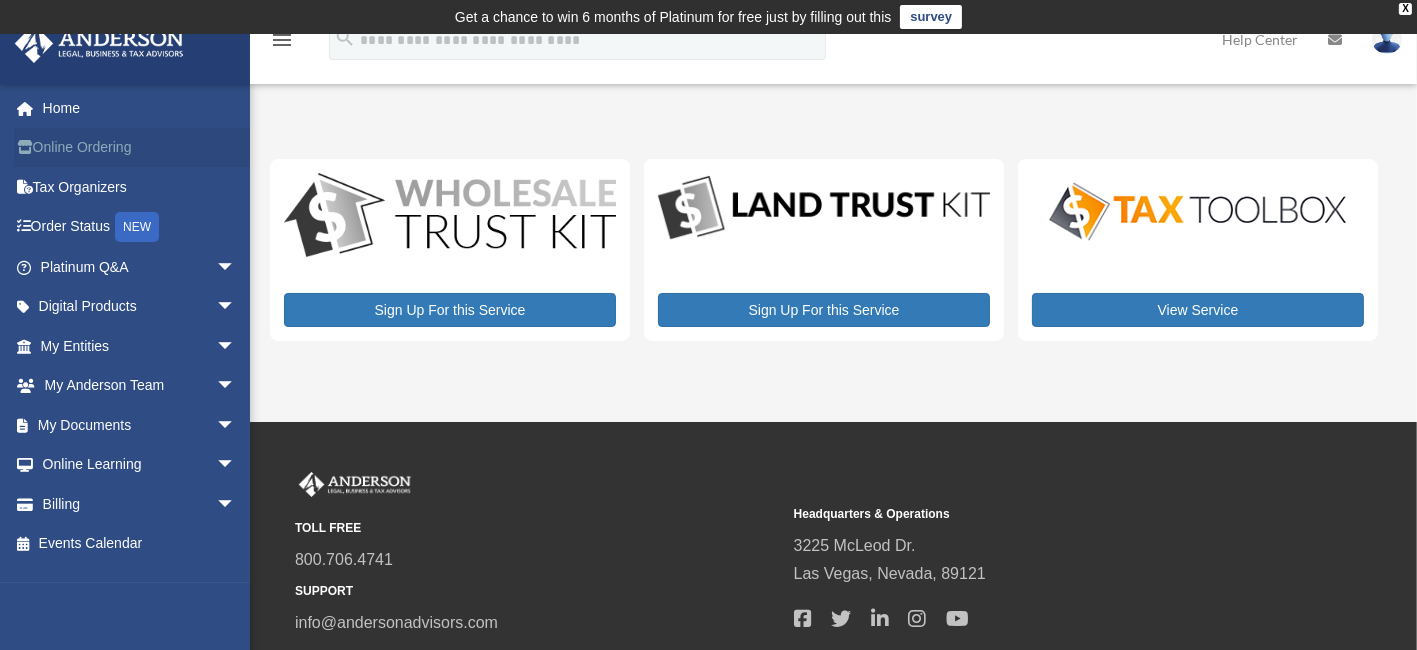 click on "Online Ordering" at bounding box center (140, 148) 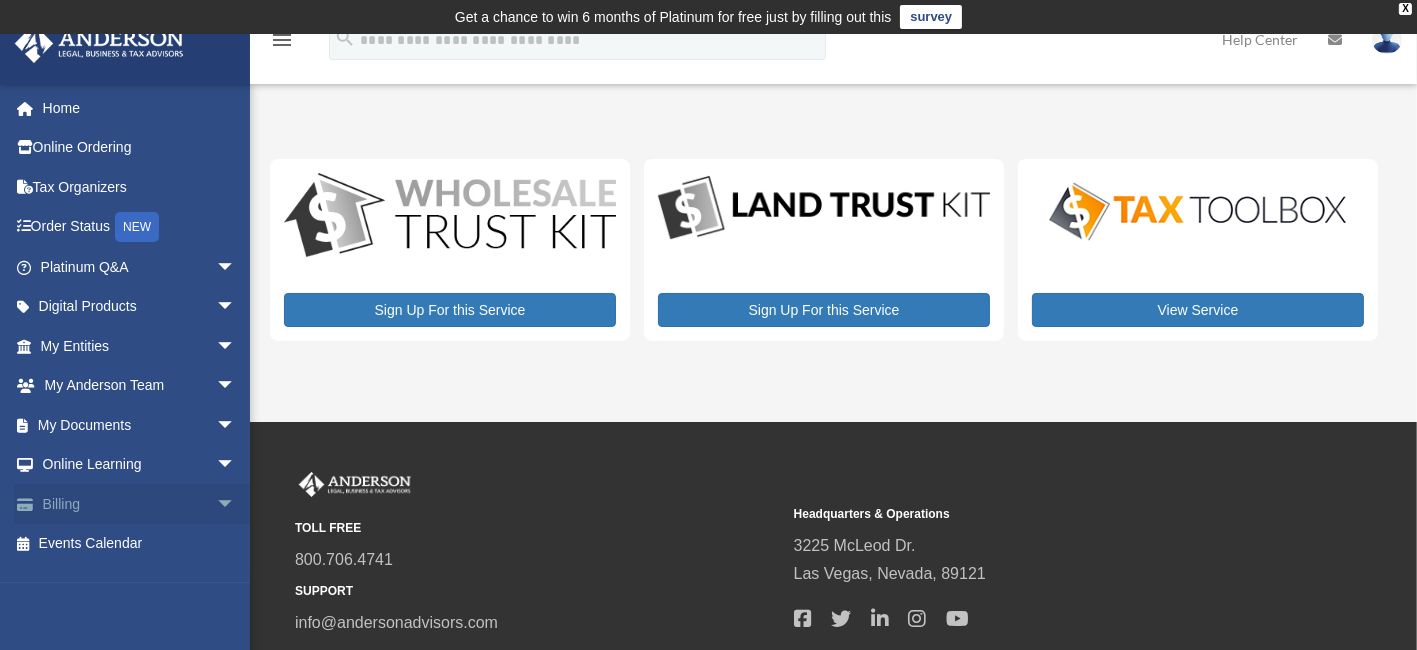 click on "Billing arrow_drop_down" at bounding box center (140, 504) 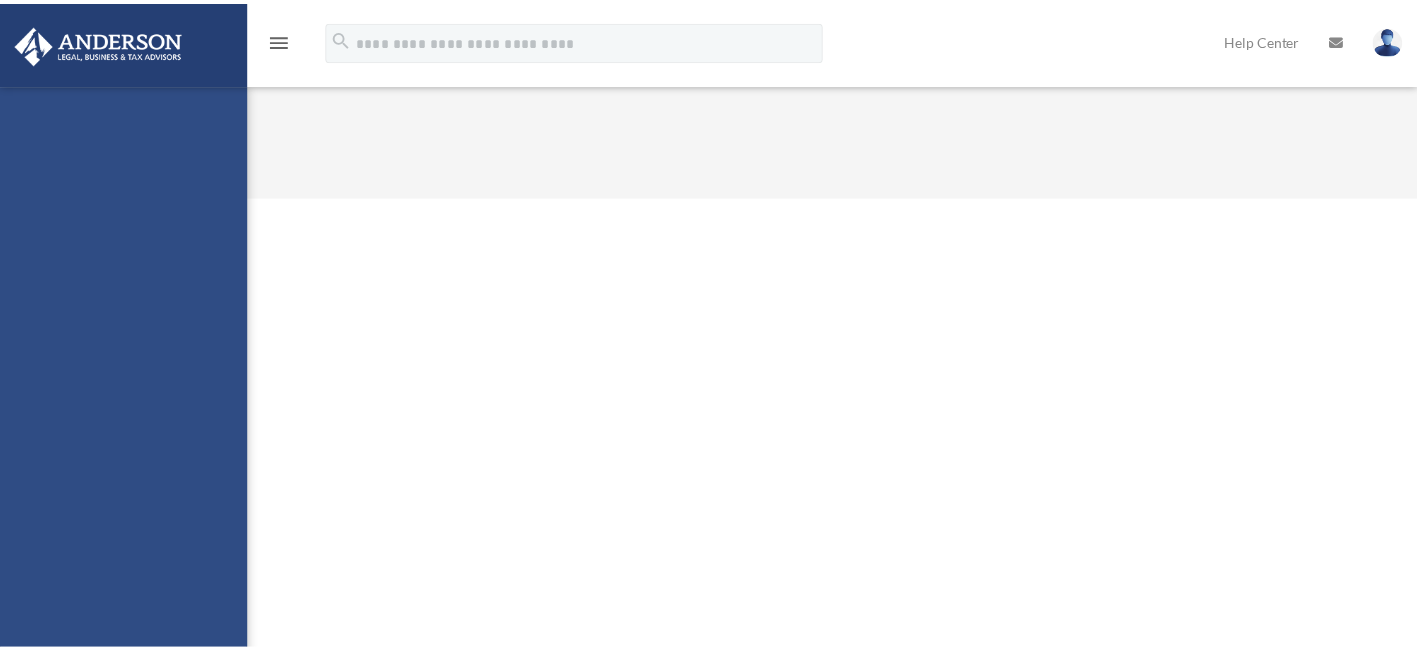 scroll, scrollTop: 0, scrollLeft: 0, axis: both 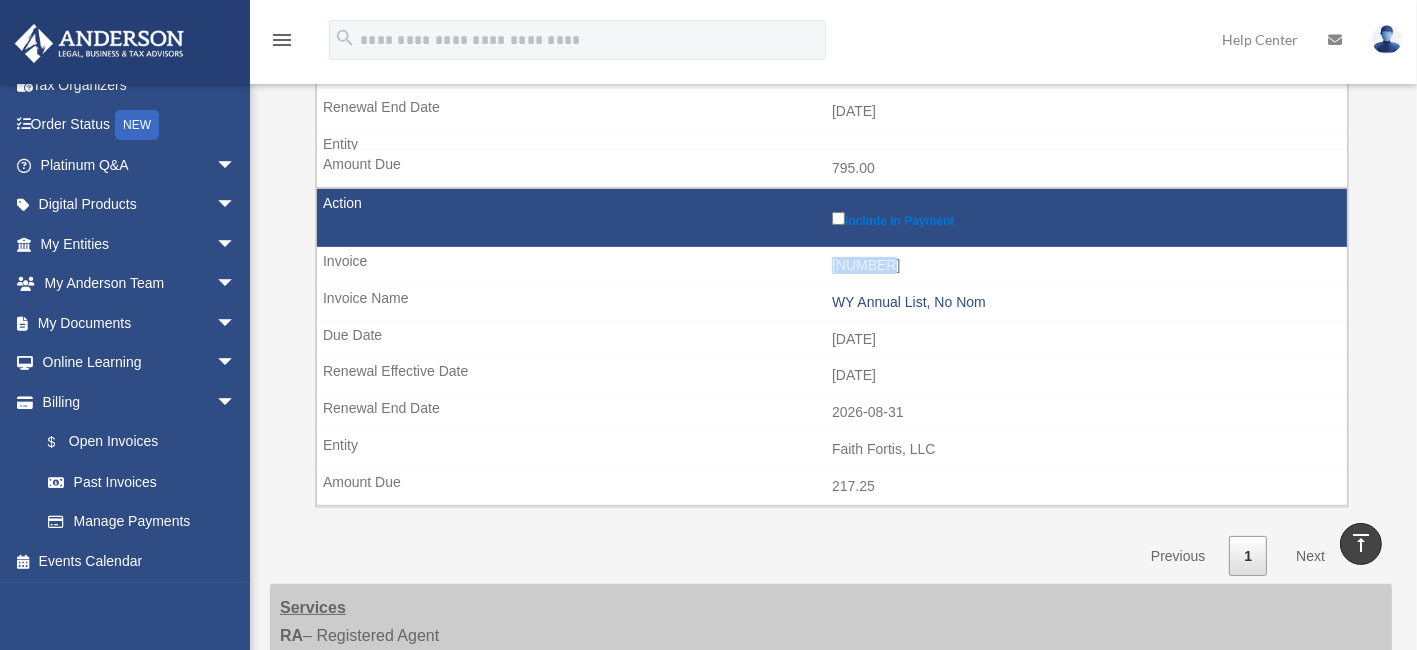 drag, startPoint x: 889, startPoint y: 260, endPoint x: 832, endPoint y: 255, distance: 57.21888 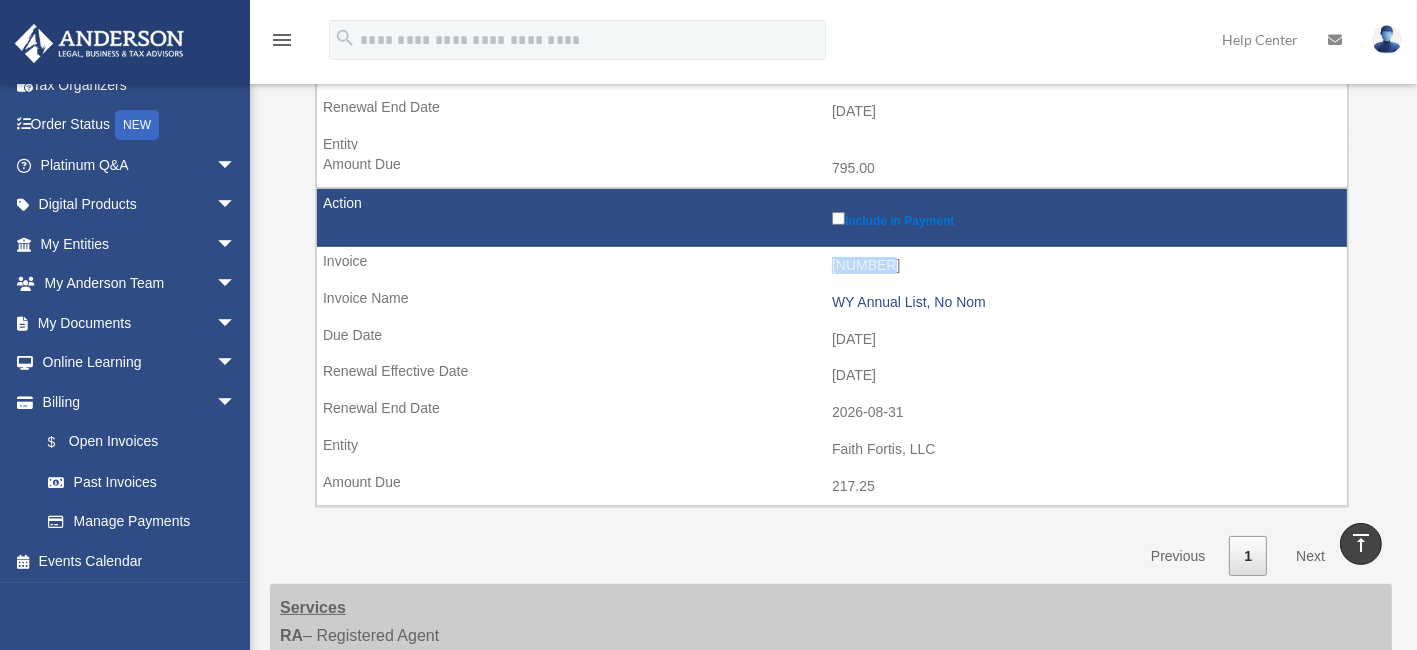 copy on "[NUMBER]" 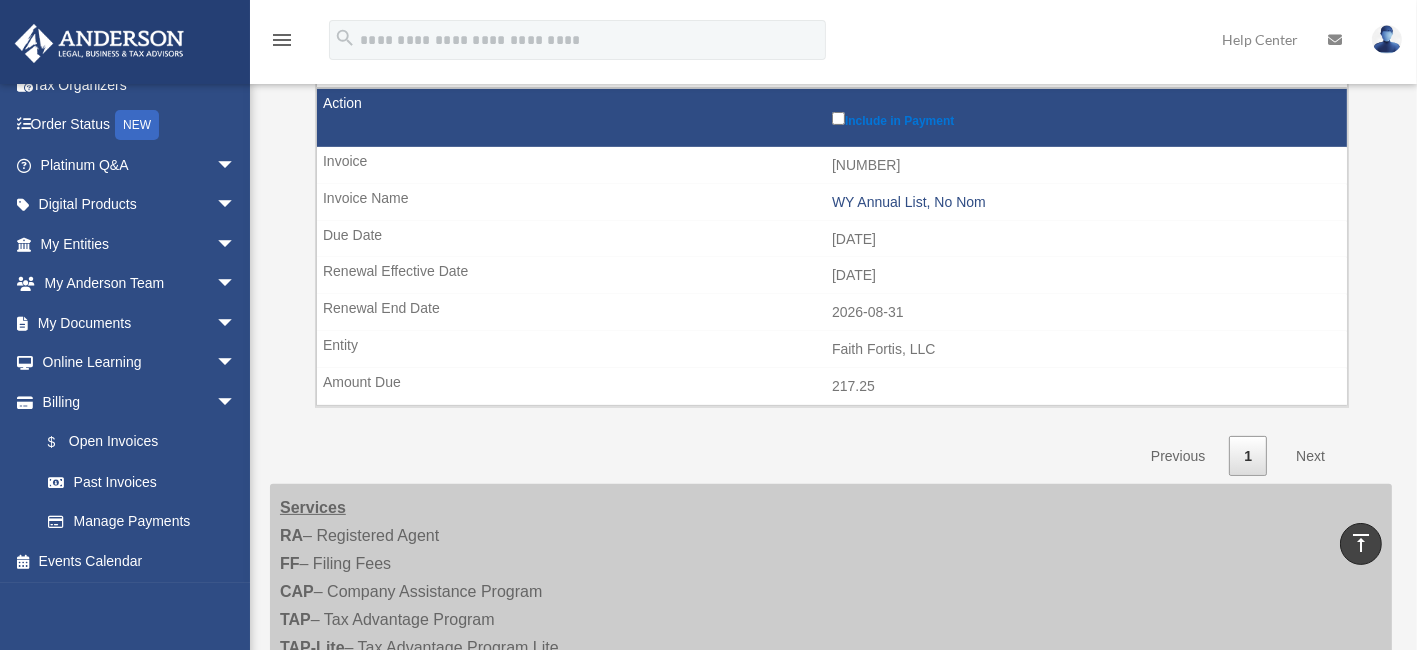 scroll, scrollTop: 700, scrollLeft: 0, axis: vertical 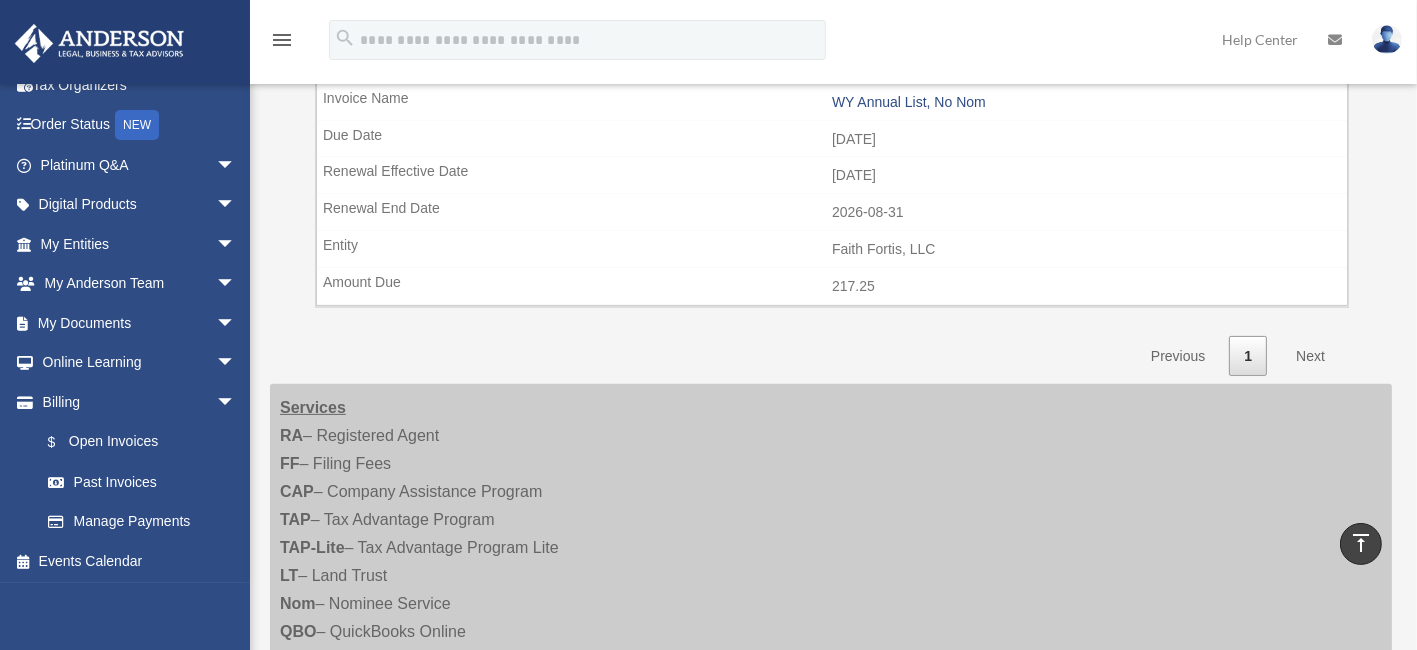 click on "Next" at bounding box center [1310, 356] 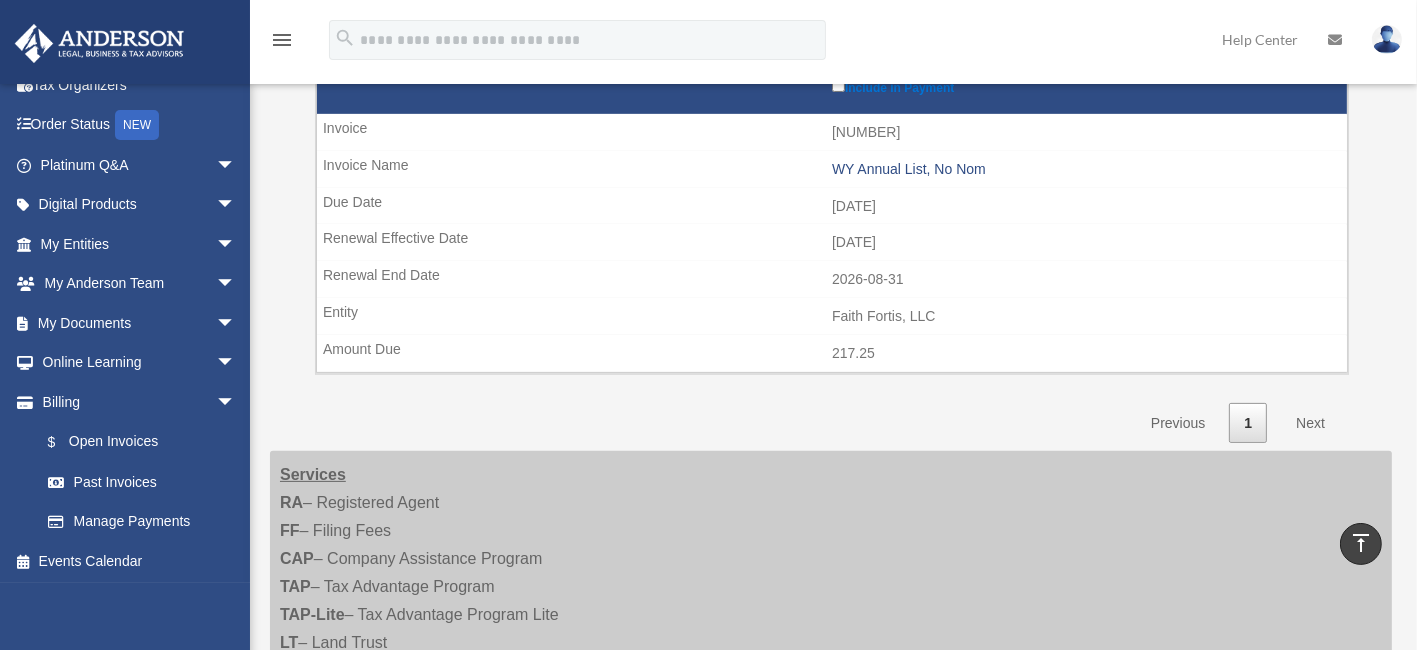 scroll, scrollTop: 600, scrollLeft: 0, axis: vertical 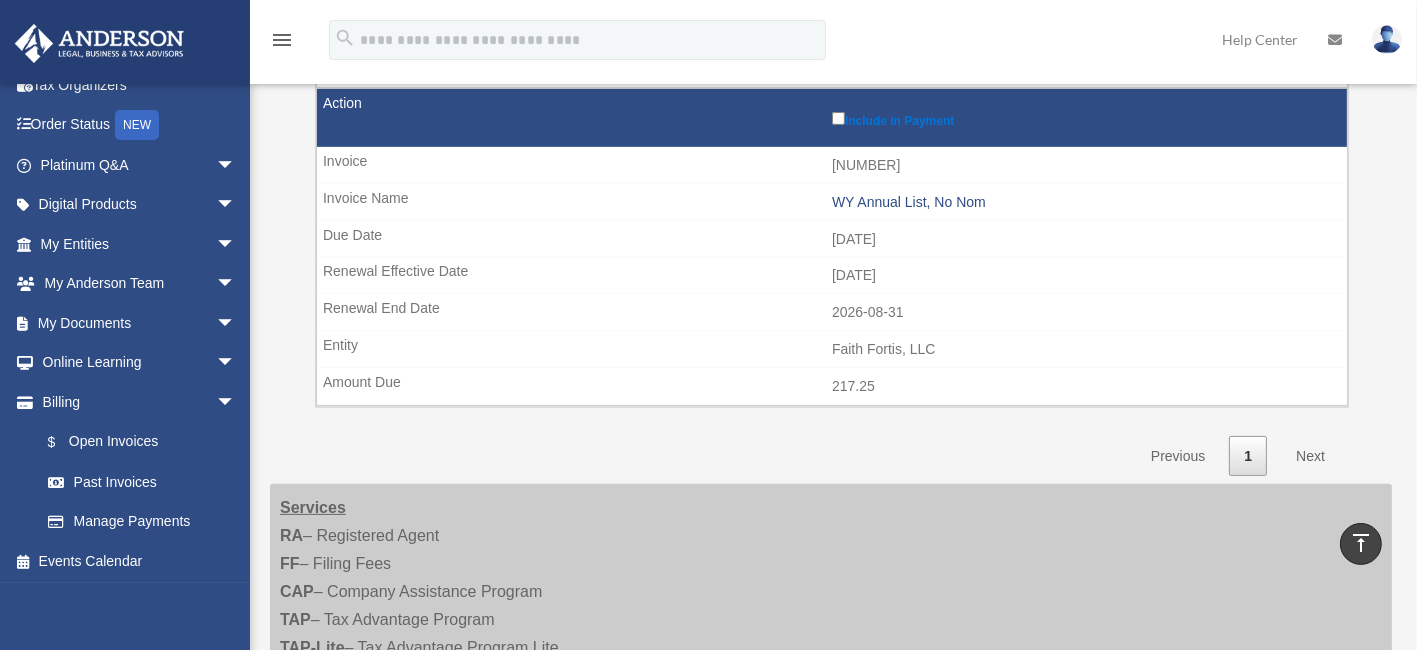 click on "Next" at bounding box center [1310, 456] 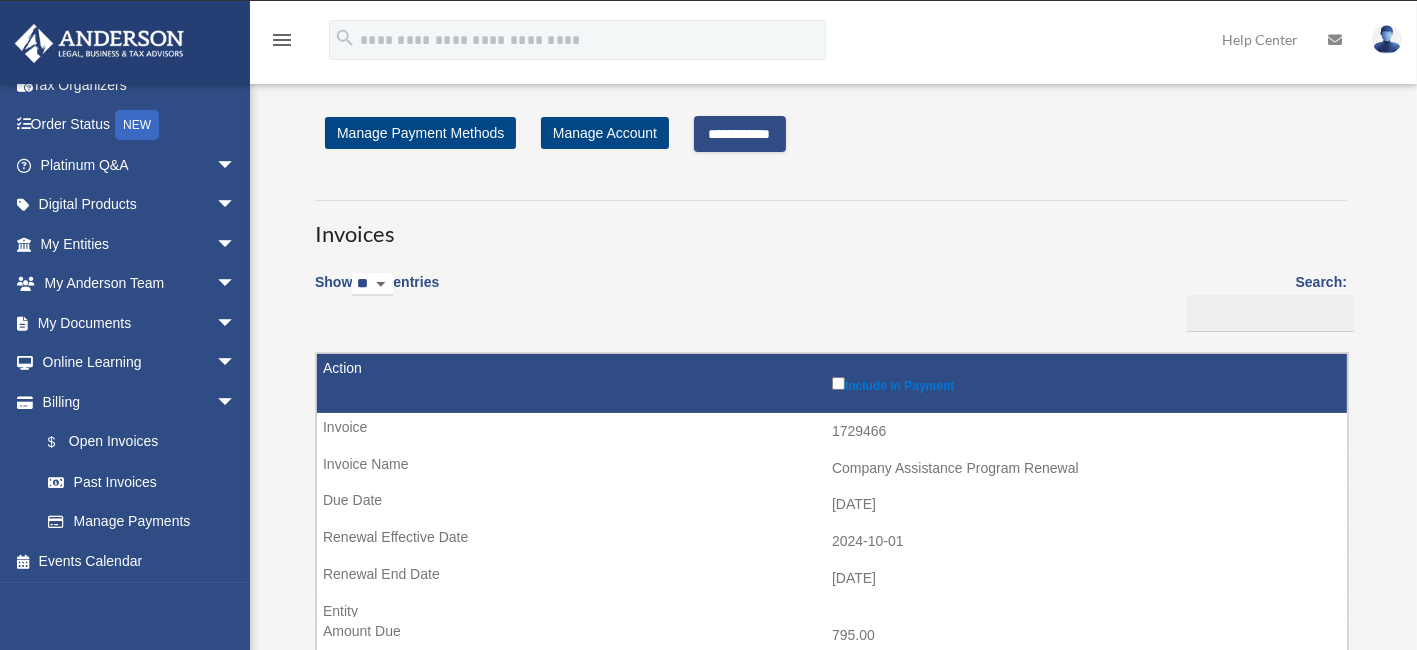 scroll, scrollTop: 0, scrollLeft: 0, axis: both 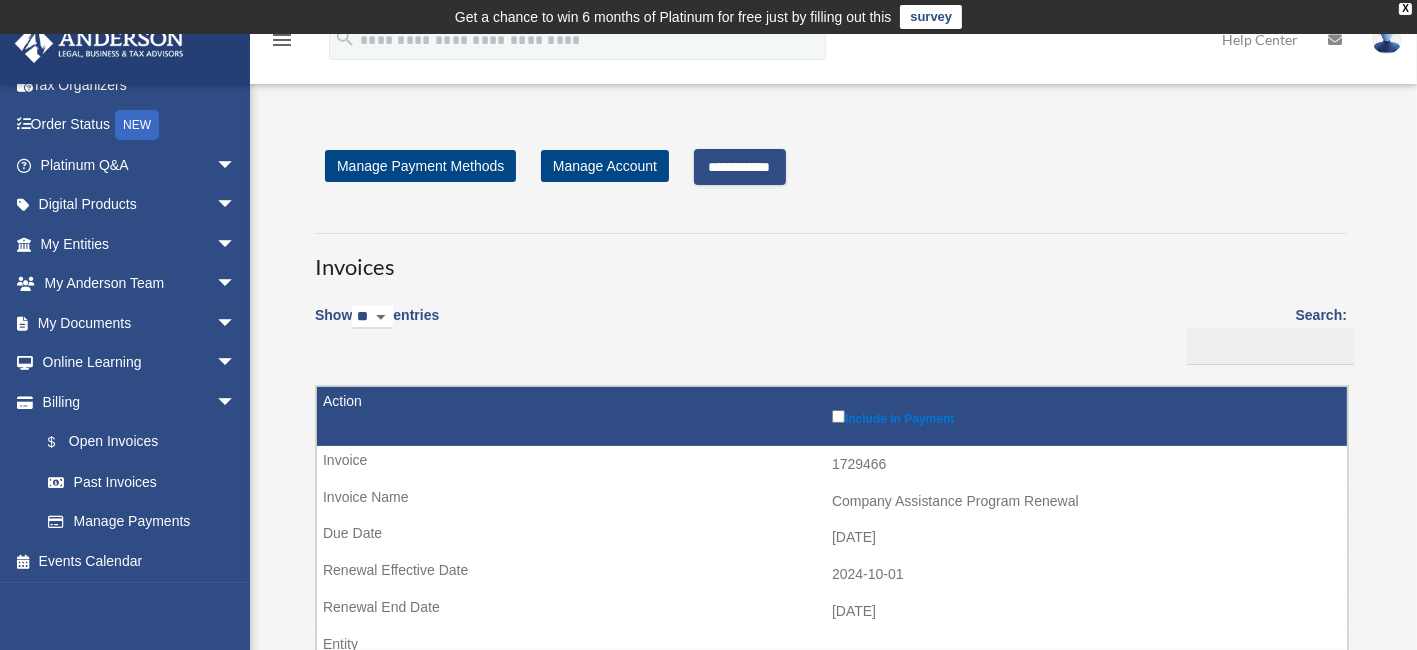click on "**********" at bounding box center (740, 167) 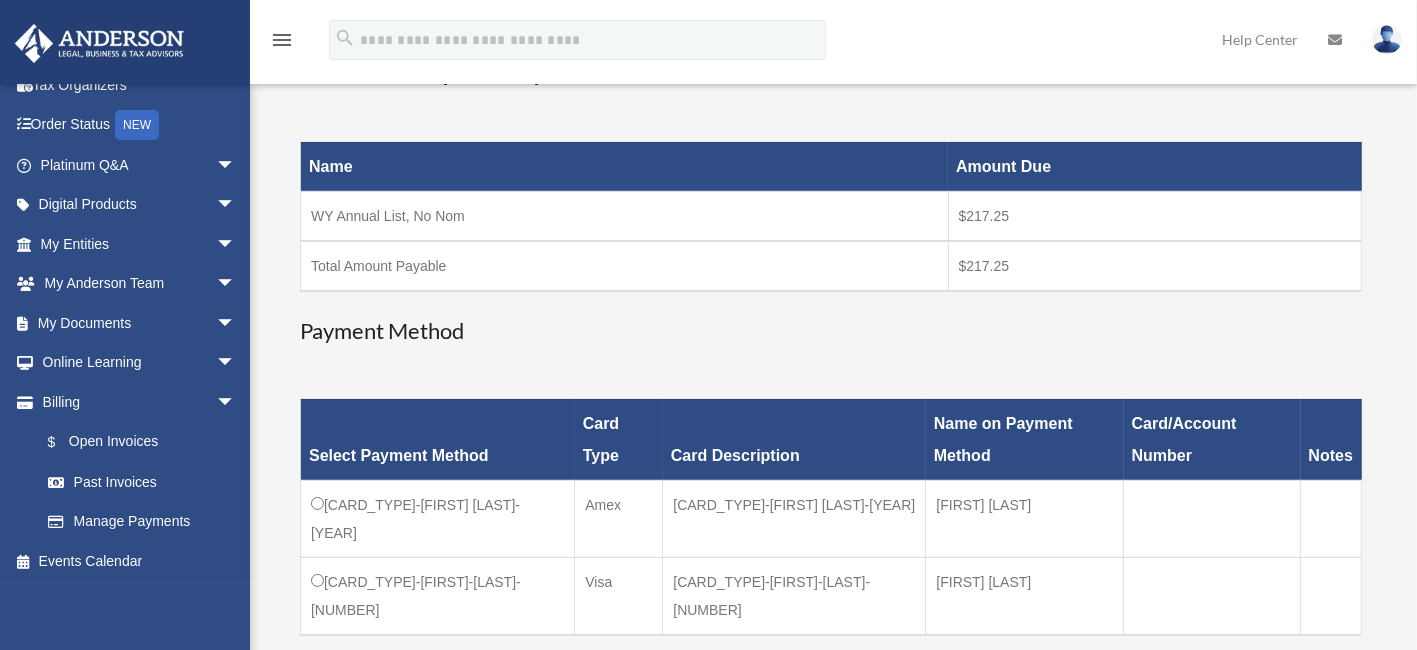 scroll, scrollTop: 400, scrollLeft: 0, axis: vertical 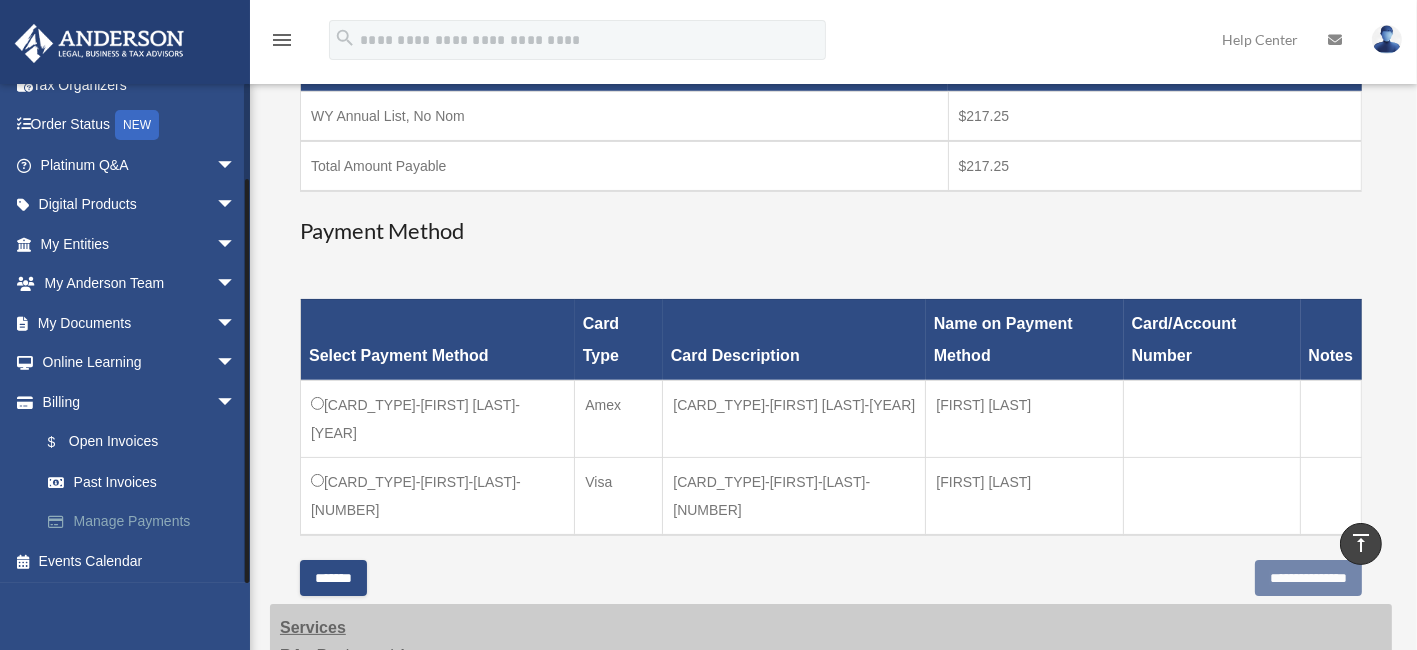 click on "Manage Payments" at bounding box center (147, 522) 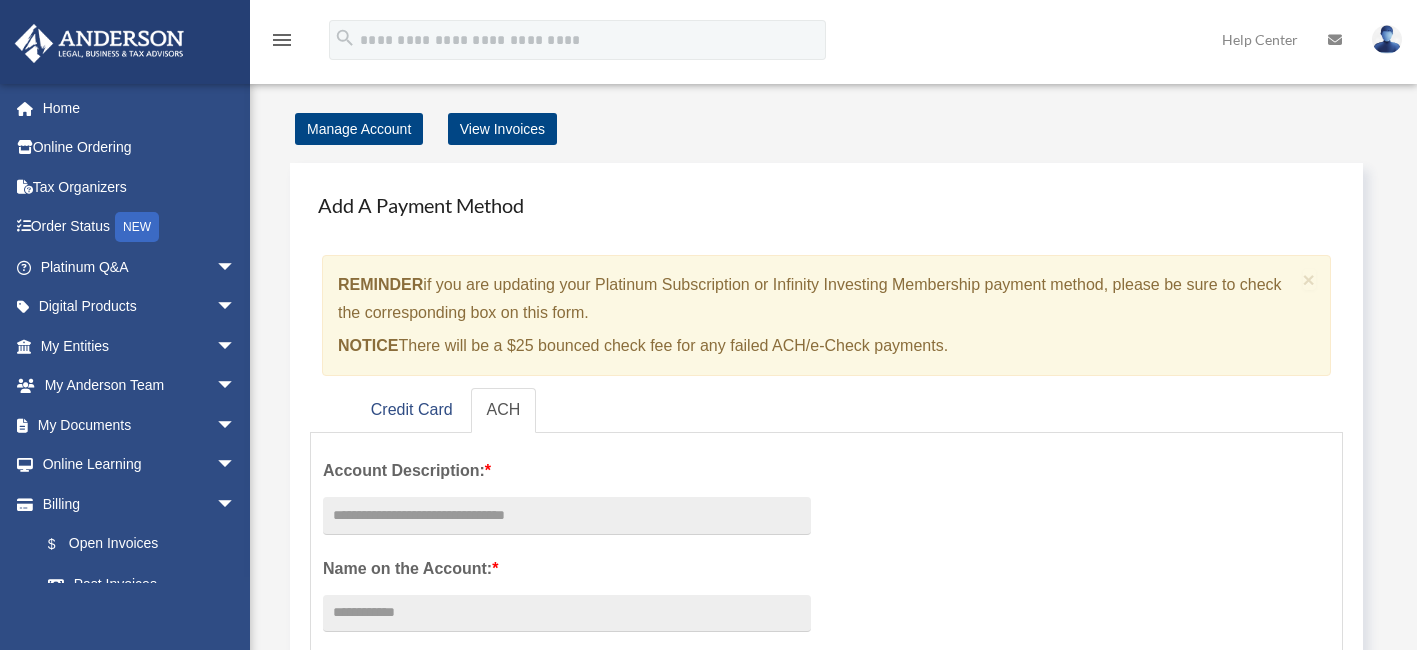 scroll, scrollTop: 0, scrollLeft: 0, axis: both 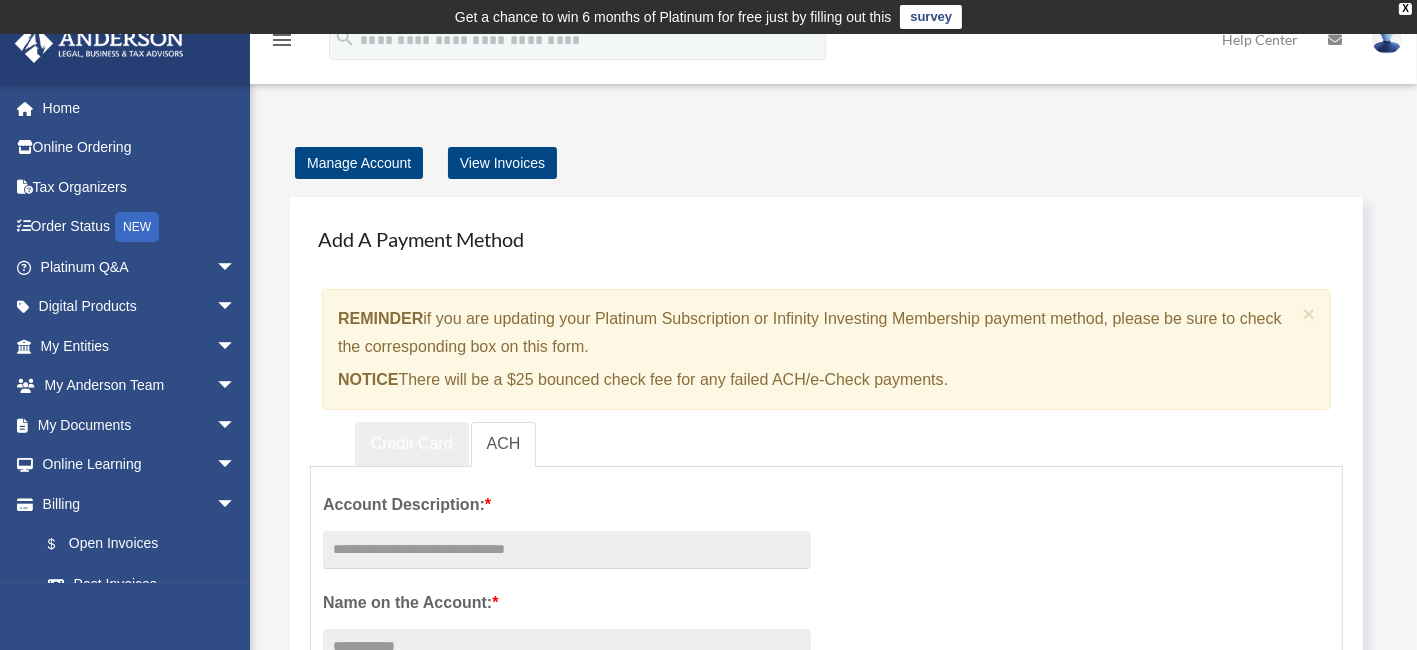 click on "Credit Card" at bounding box center (412, 444) 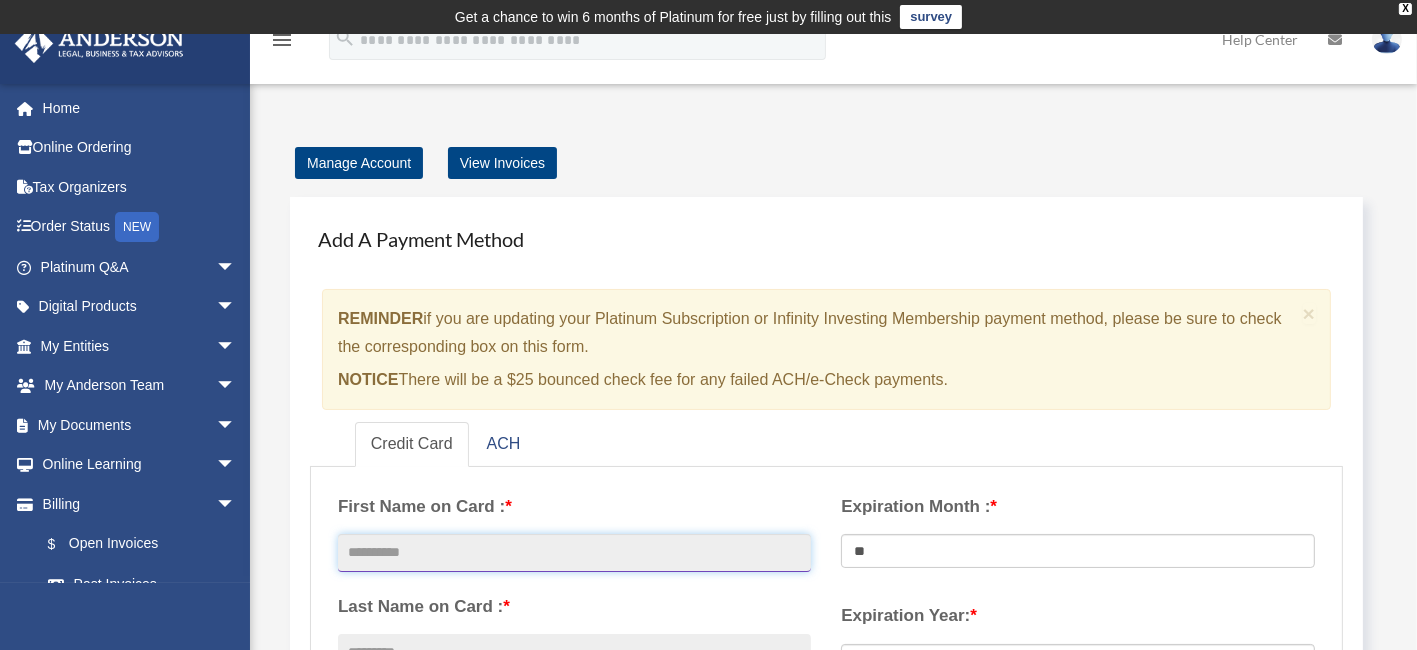 click at bounding box center (574, 553) 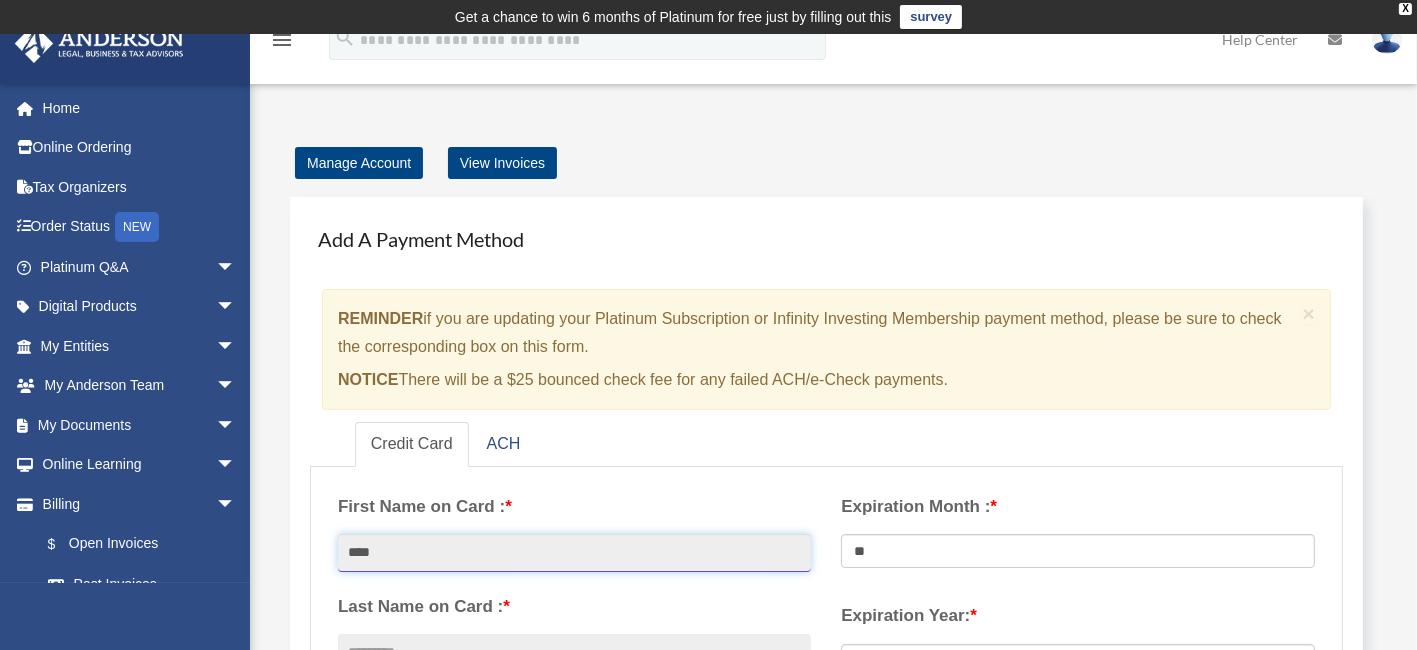 type on "****" 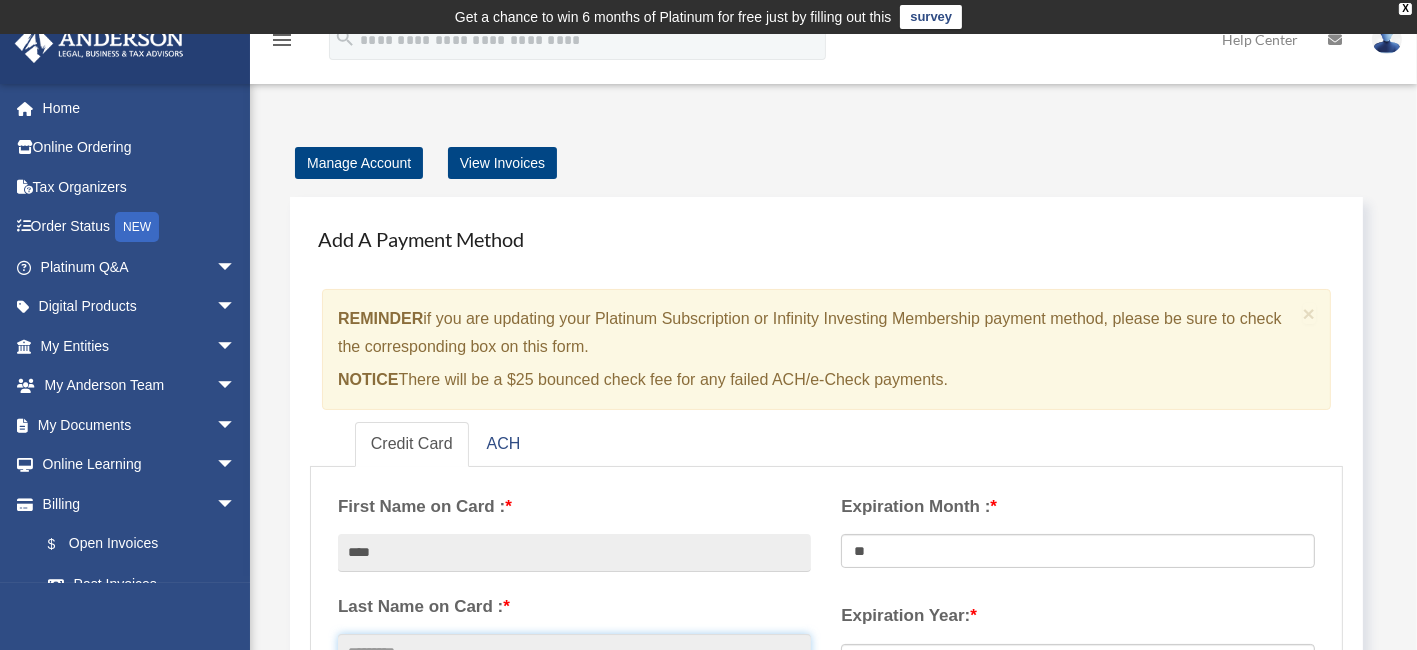 scroll, scrollTop: 20, scrollLeft: 0, axis: vertical 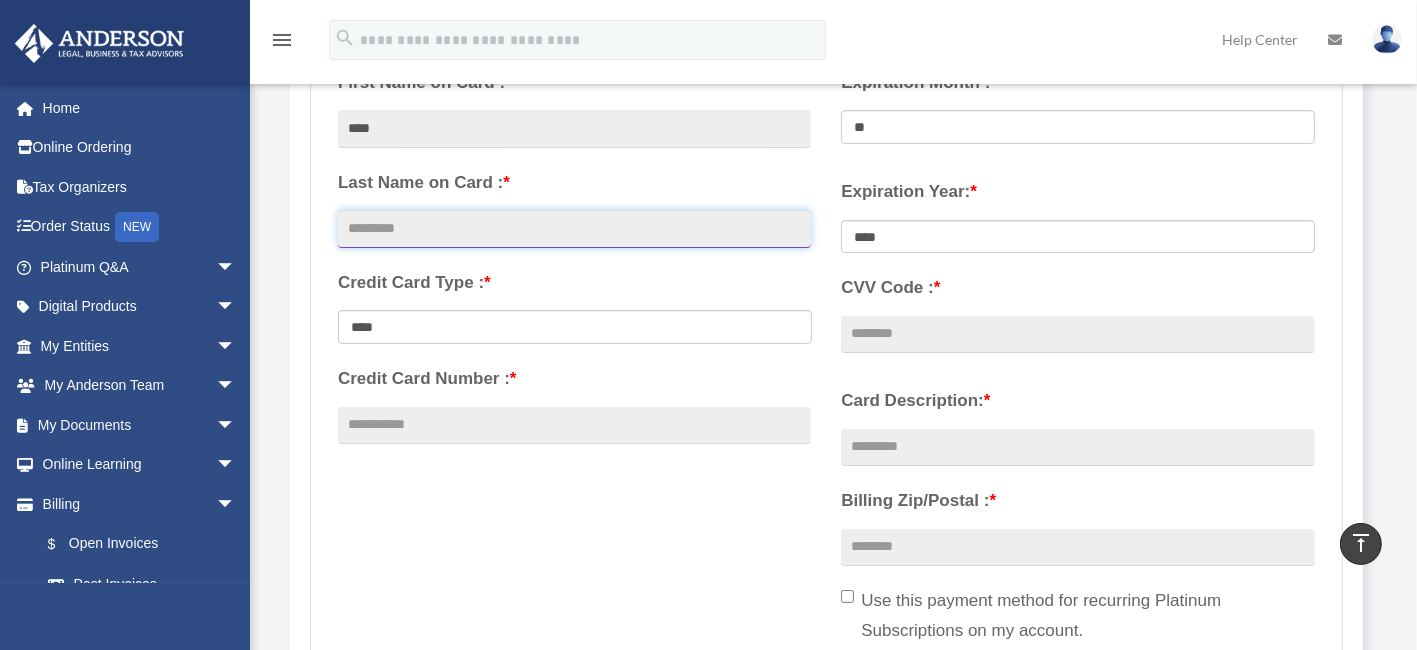 click at bounding box center (574, 229) 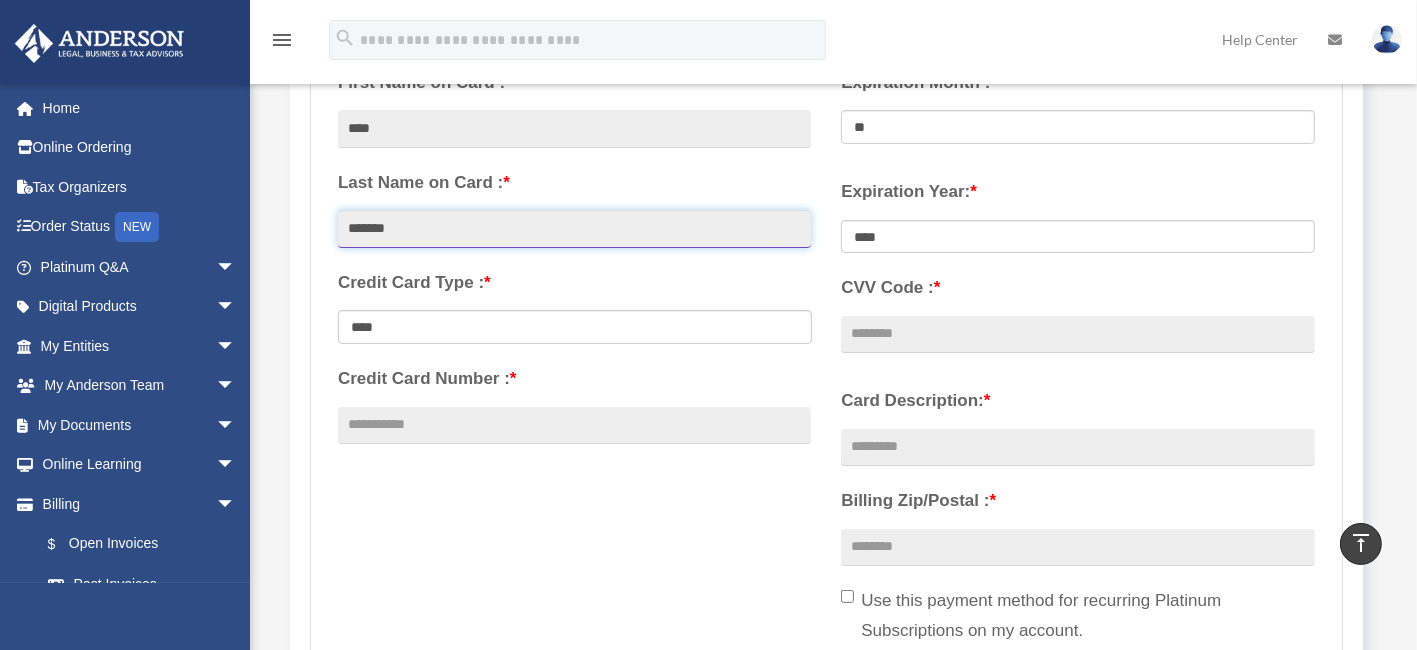 type on "*******" 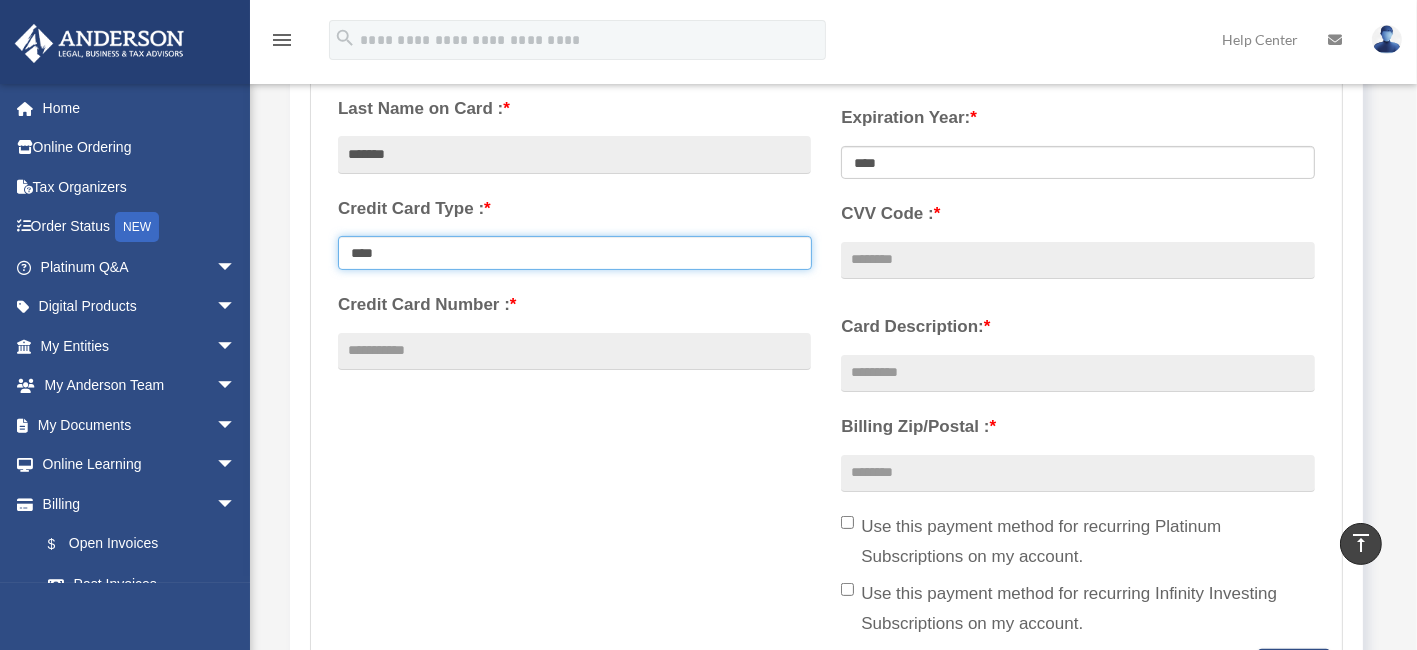 scroll, scrollTop: 424, scrollLeft: 0, axis: vertical 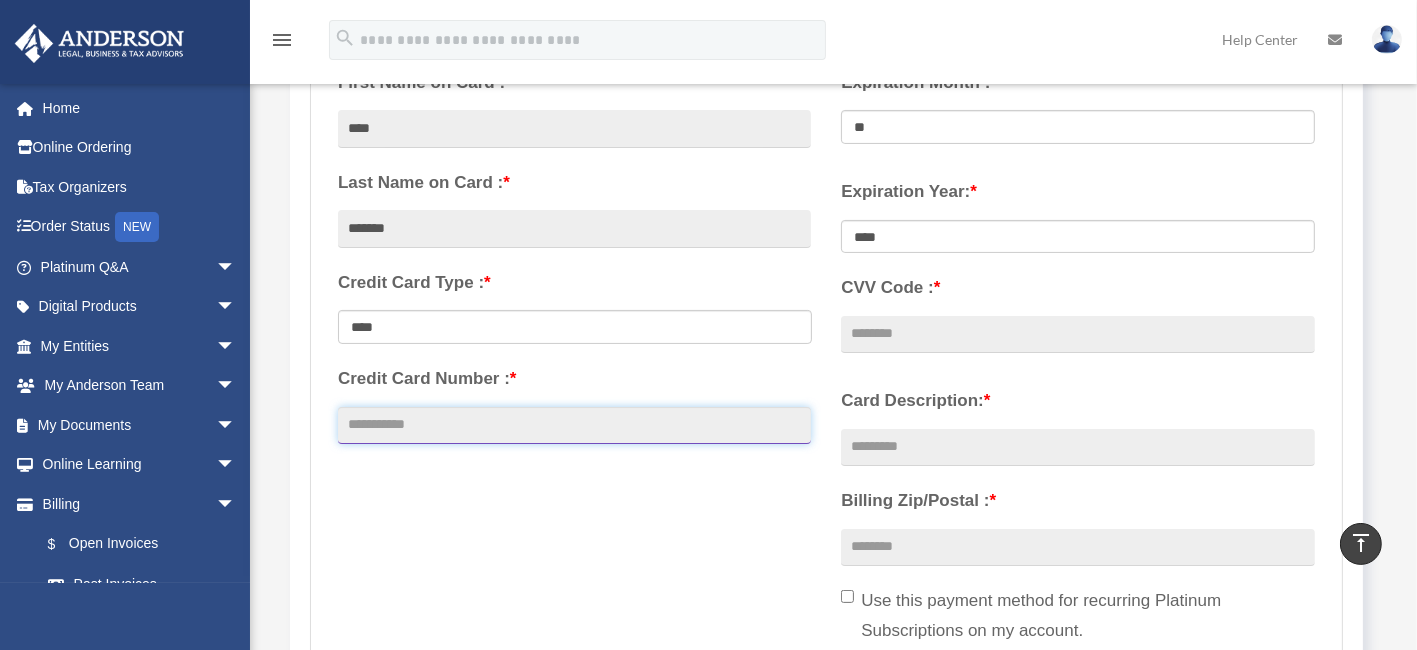 click on "Credit Card Number : *" at bounding box center (574, 426) 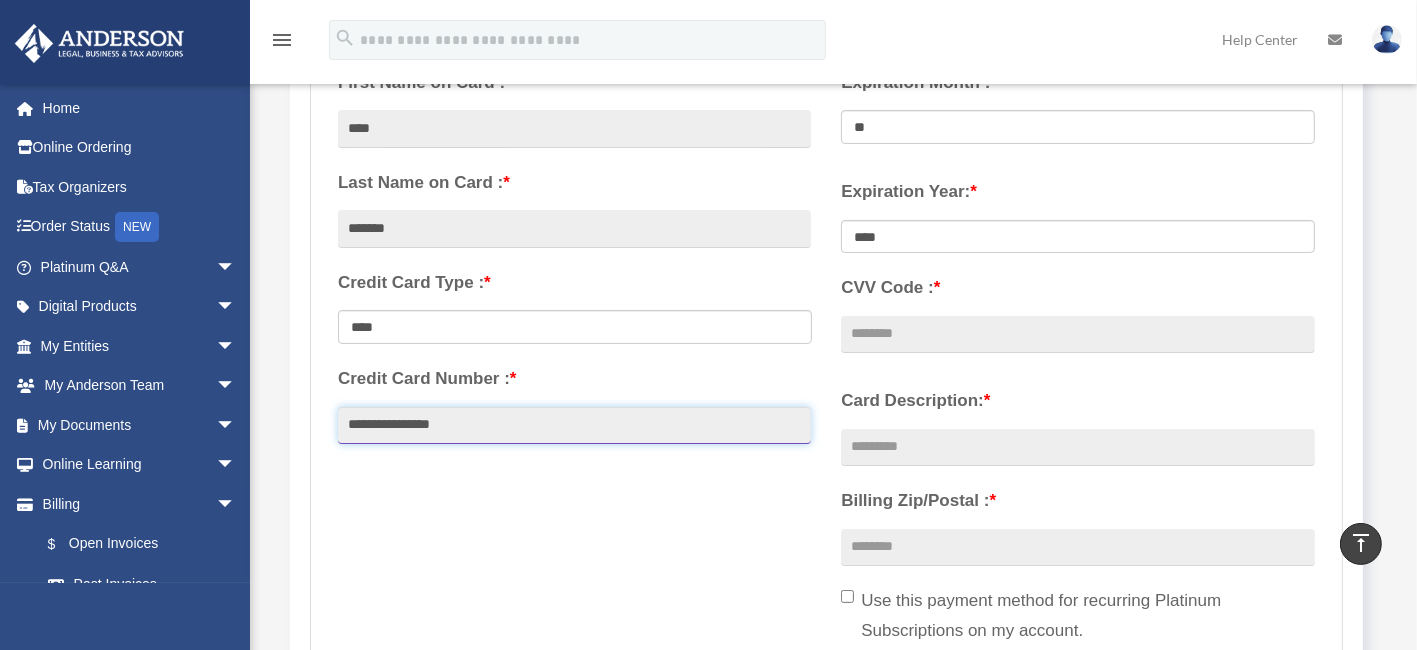 type on "**********" 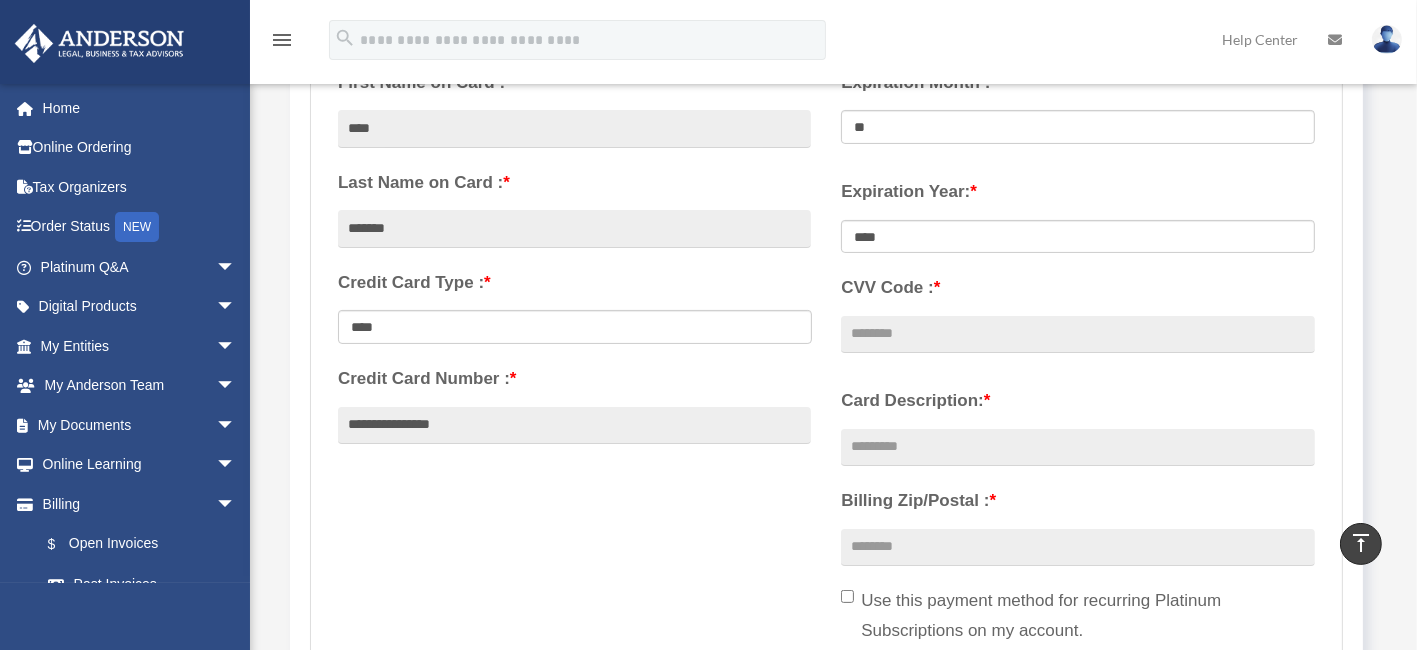 click on "**********" at bounding box center [826, 389] 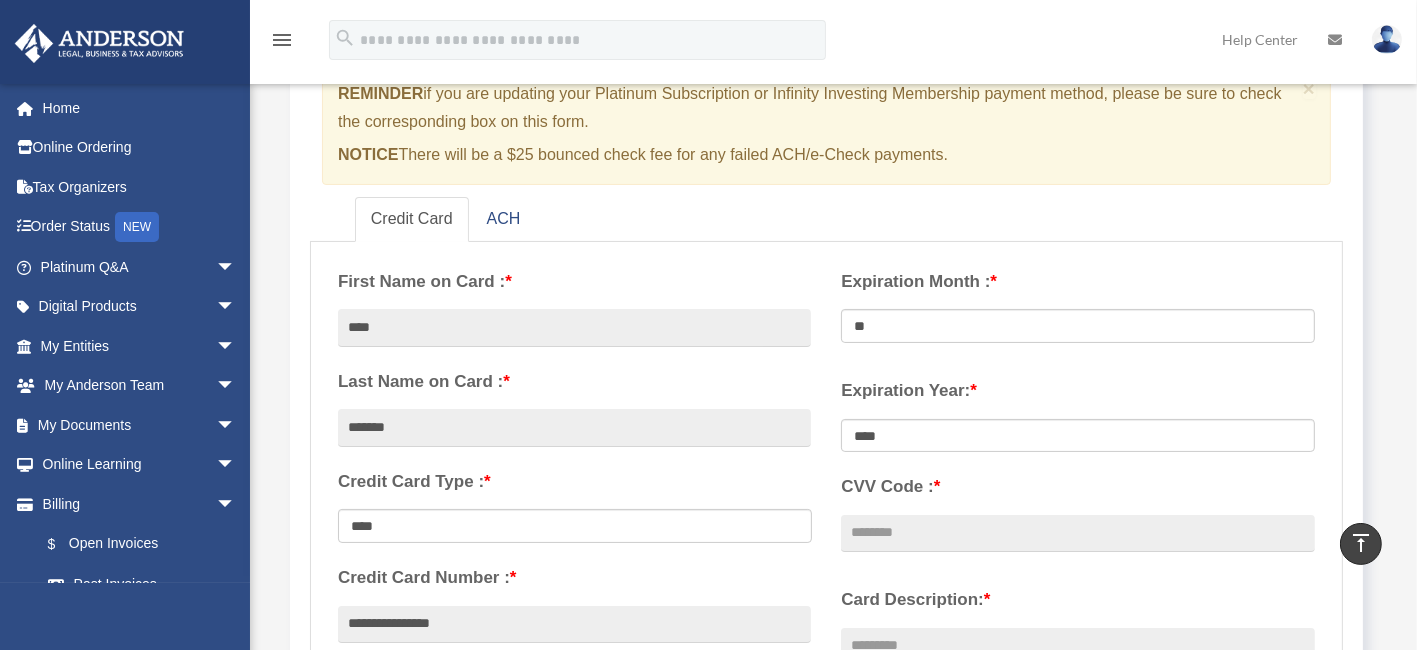 scroll, scrollTop: 224, scrollLeft: 0, axis: vertical 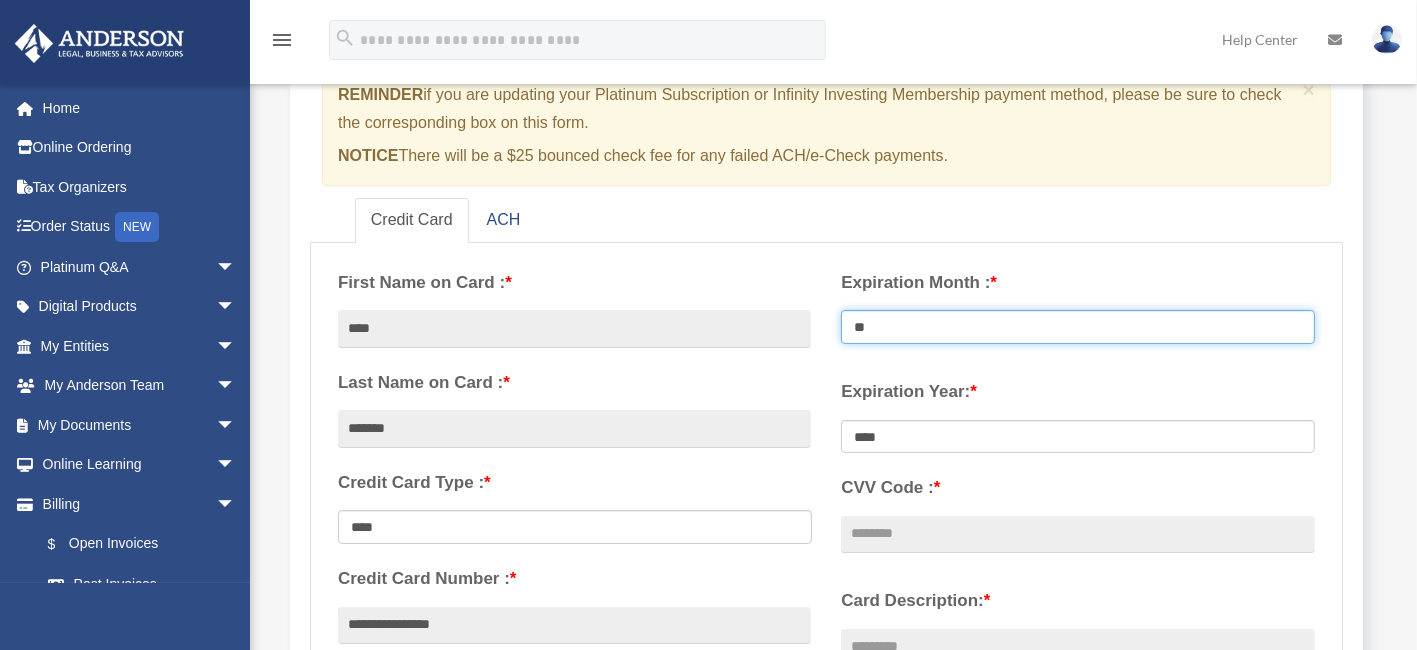 click on "**
**
**
**
**
**
**
** ** ** ** **" at bounding box center (1078, 327) 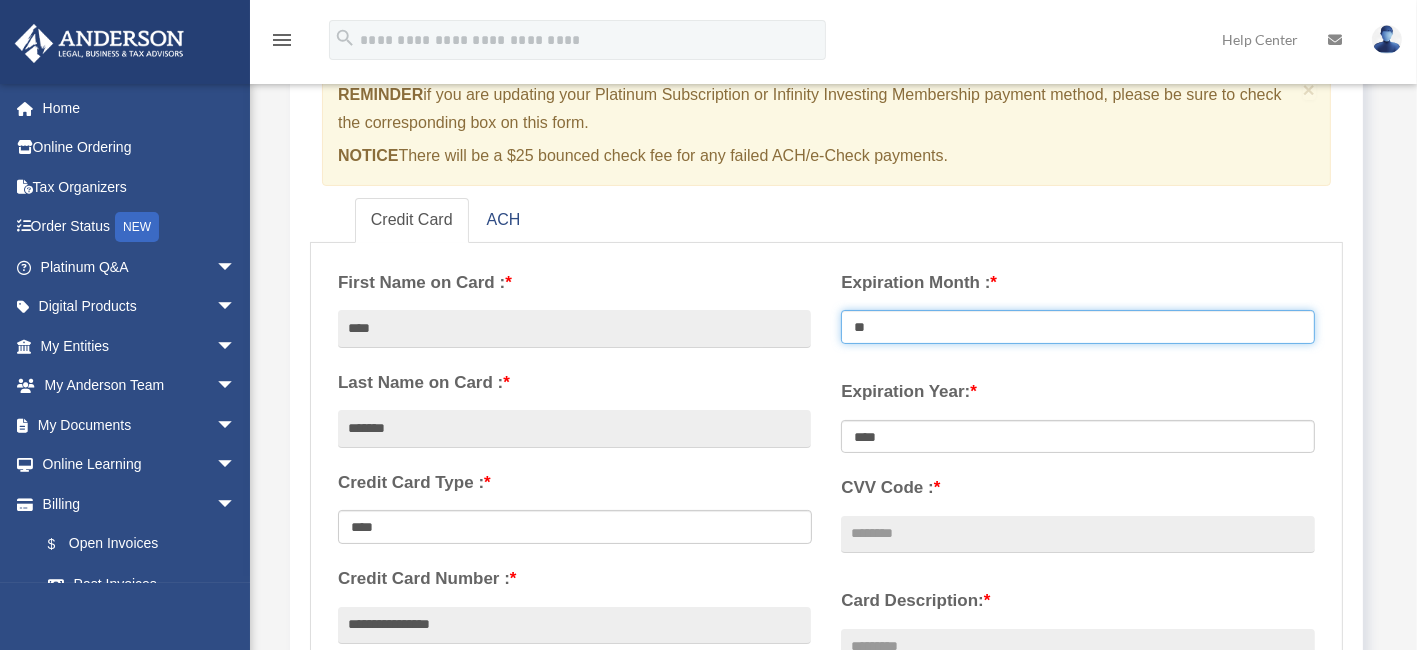 select on "**" 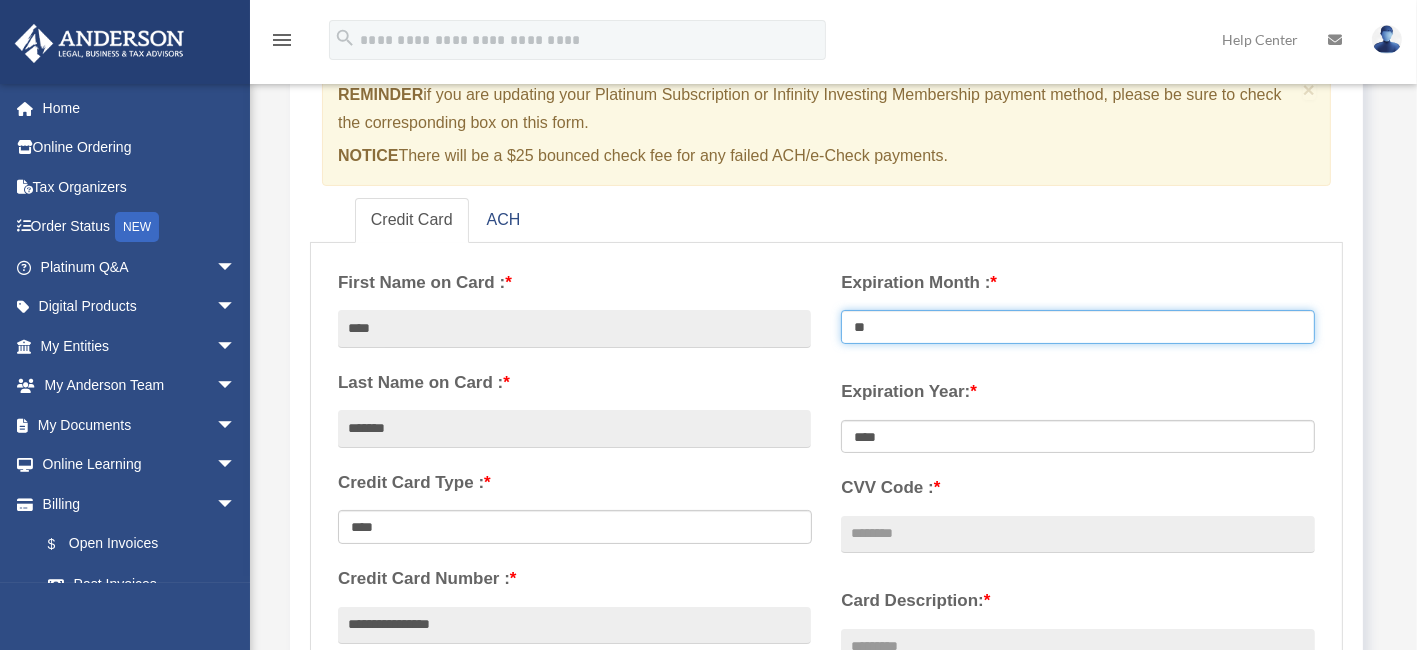 click on "**
**
**
**
**
**
**
** ** ** ** **" at bounding box center (1078, 327) 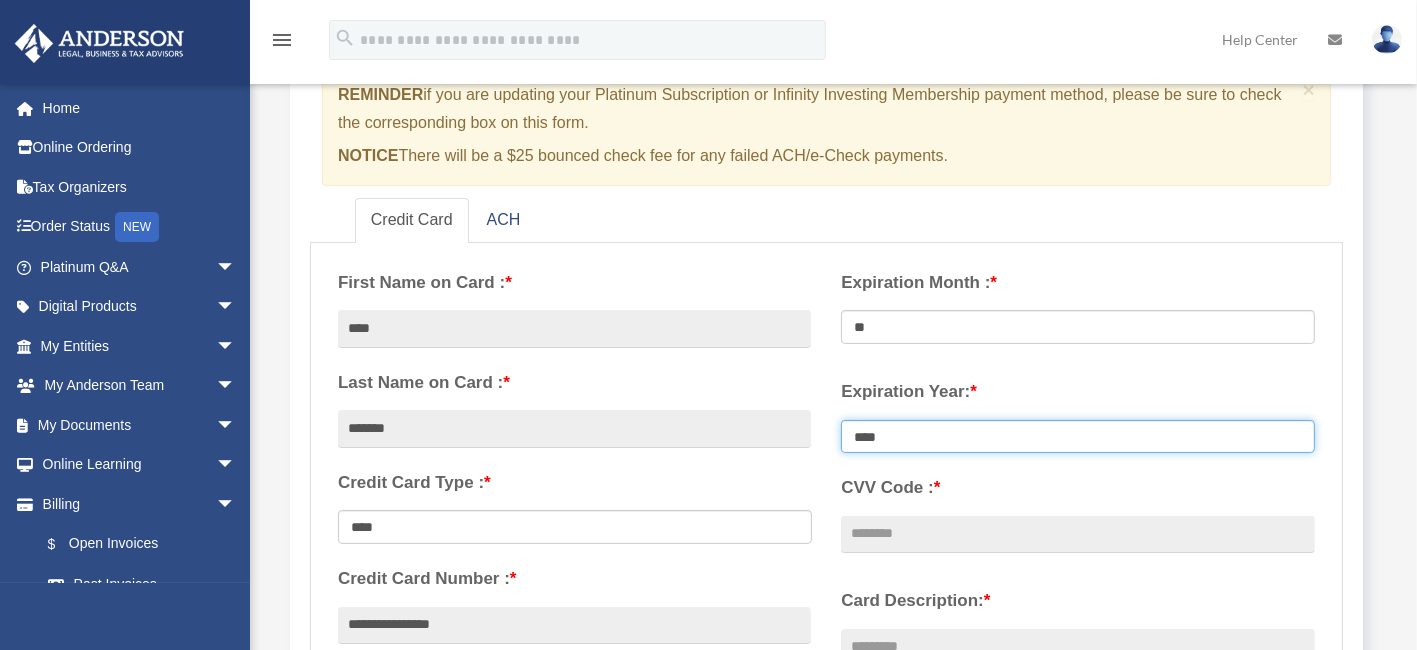 click on "****
****
****
****
****
****
****
**** ****" at bounding box center (1078, 437) 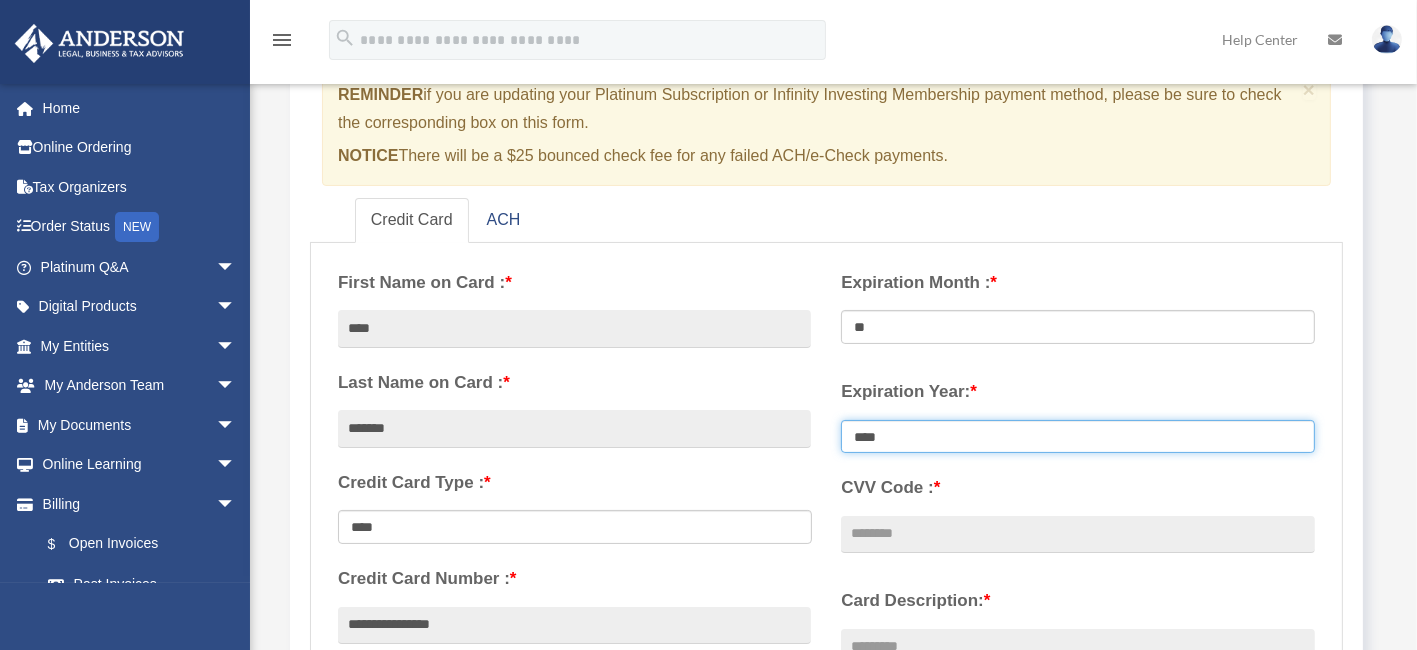 select on "****" 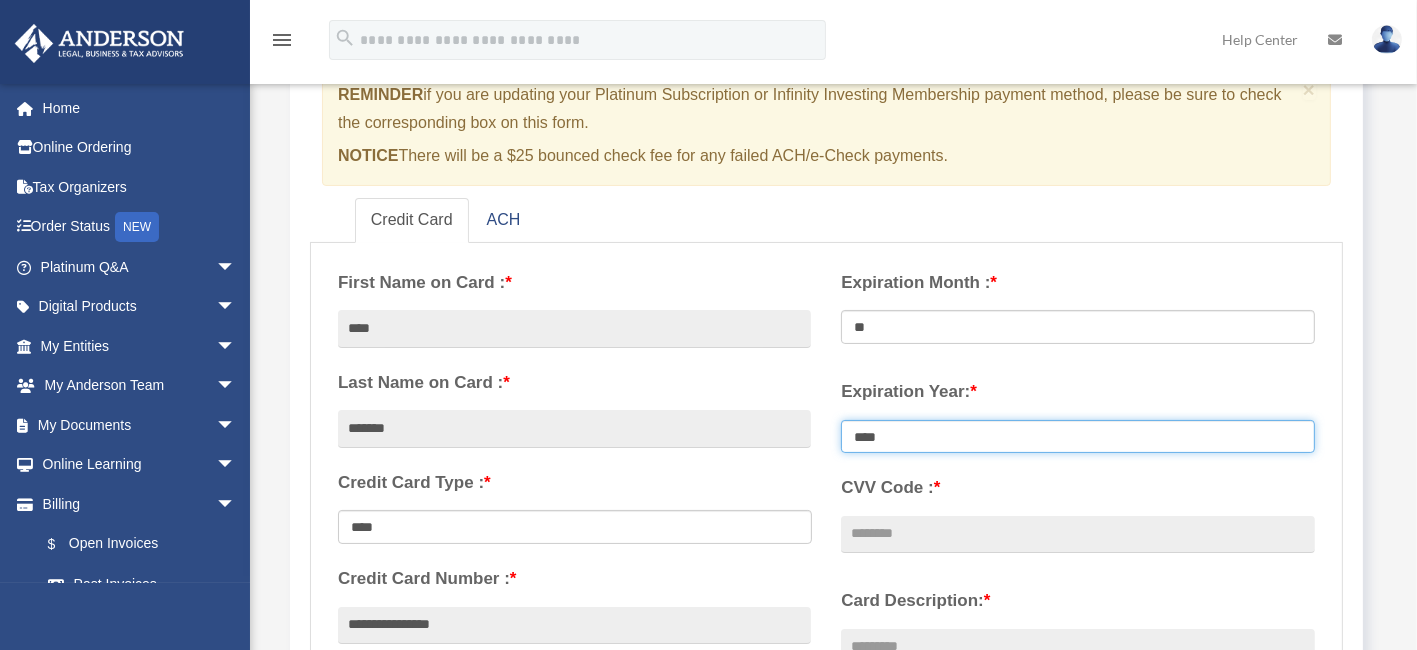 click on "****
****
****
****
****
****
****
**** ****" at bounding box center (1078, 437) 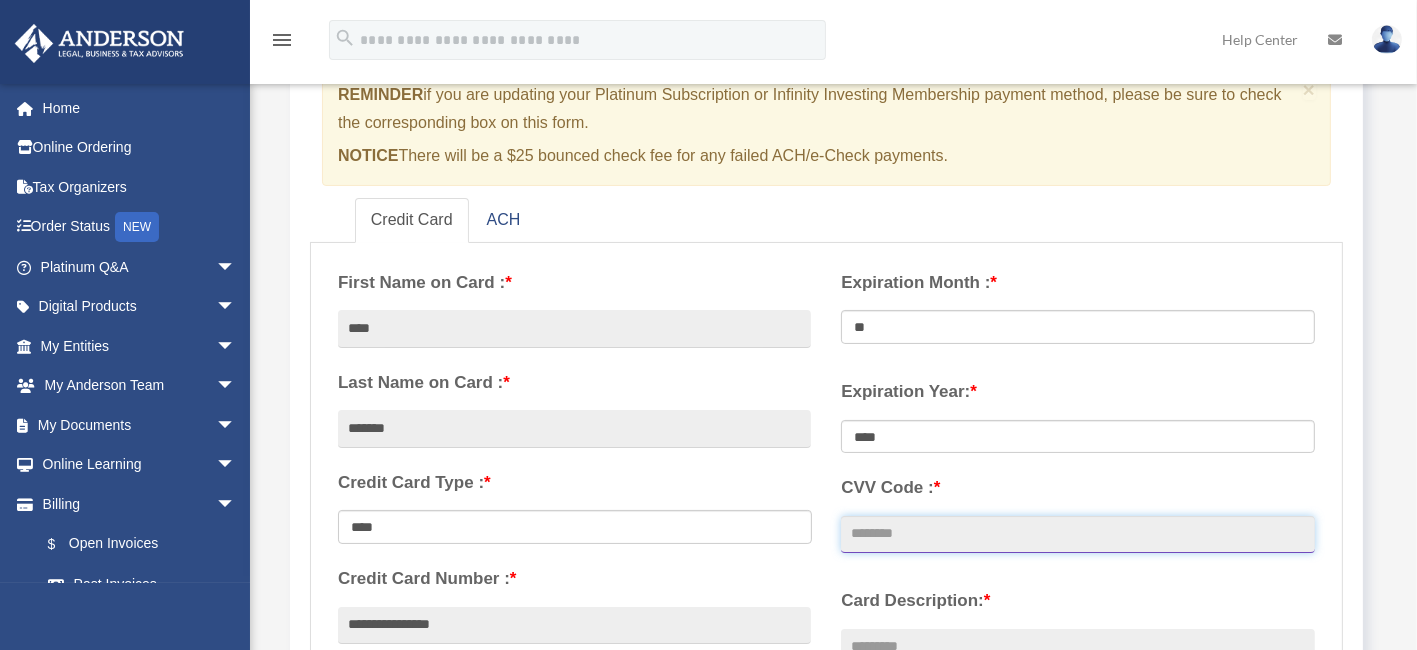 click on "CVV Code : *" at bounding box center [1077, 535] 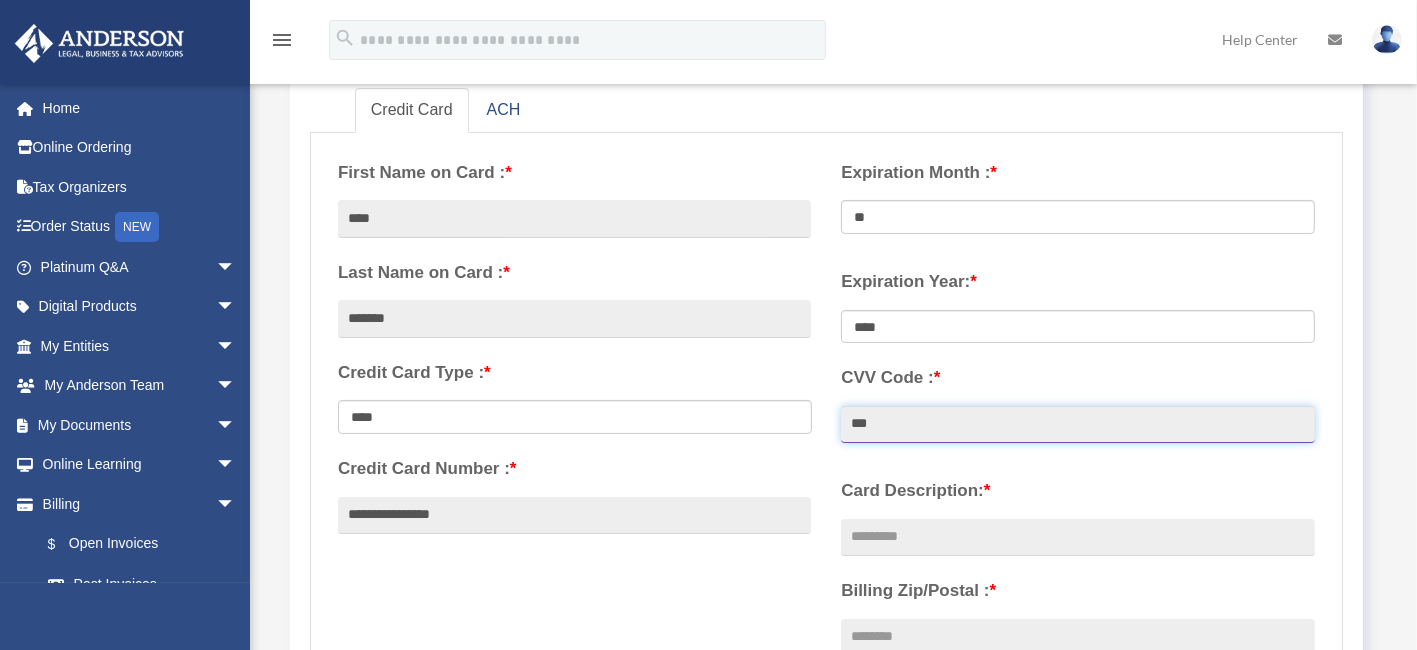 scroll, scrollTop: 424, scrollLeft: 0, axis: vertical 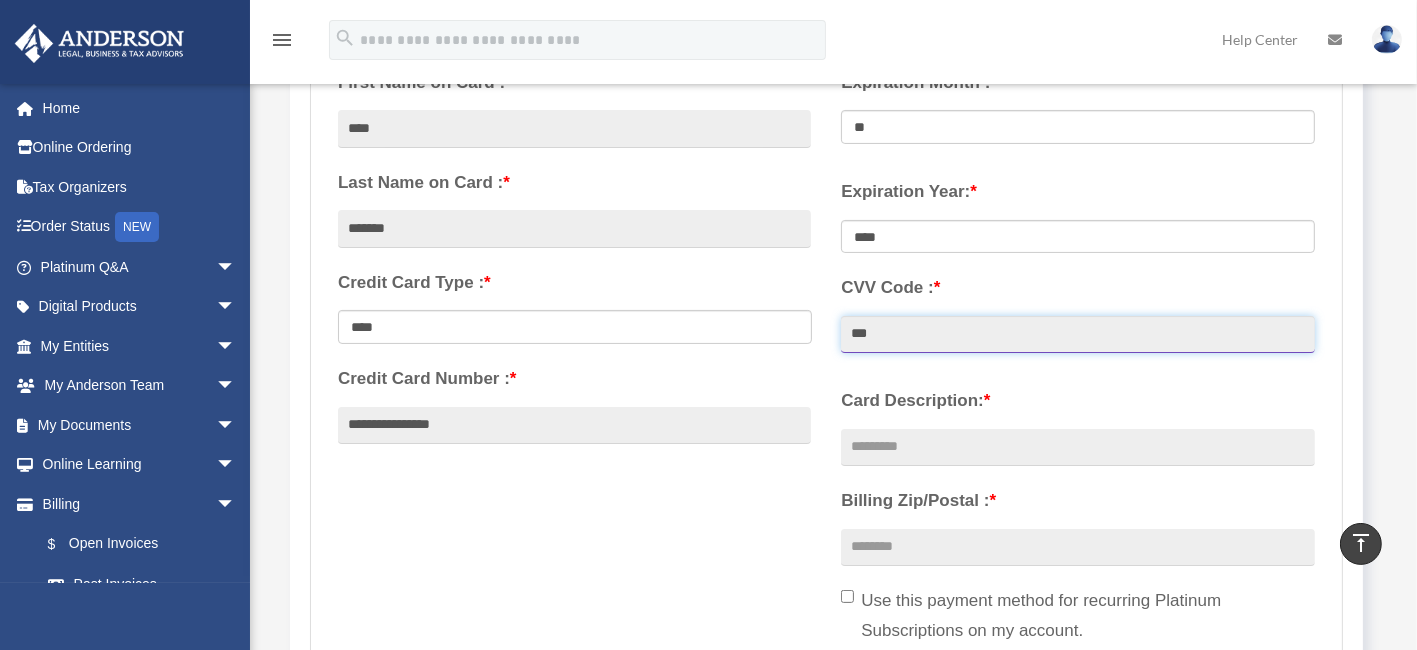 type on "***" 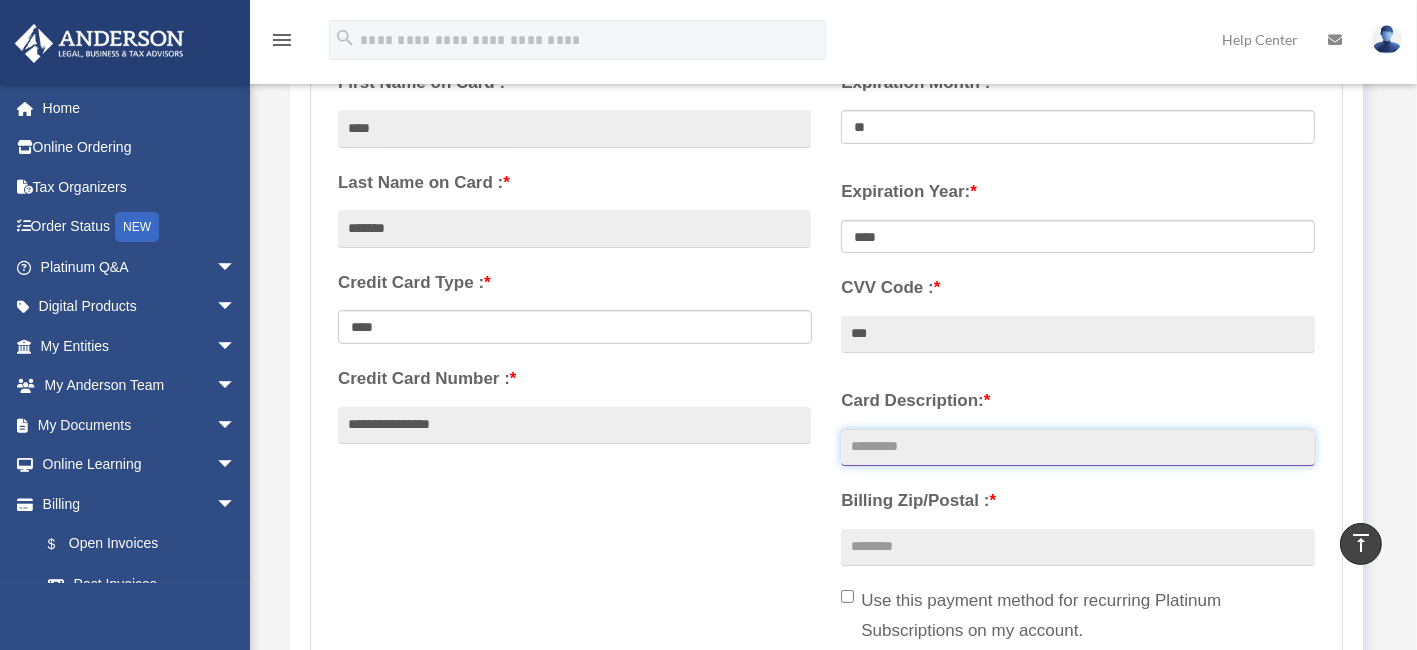 click on "Card Description: *" at bounding box center [1077, 448] 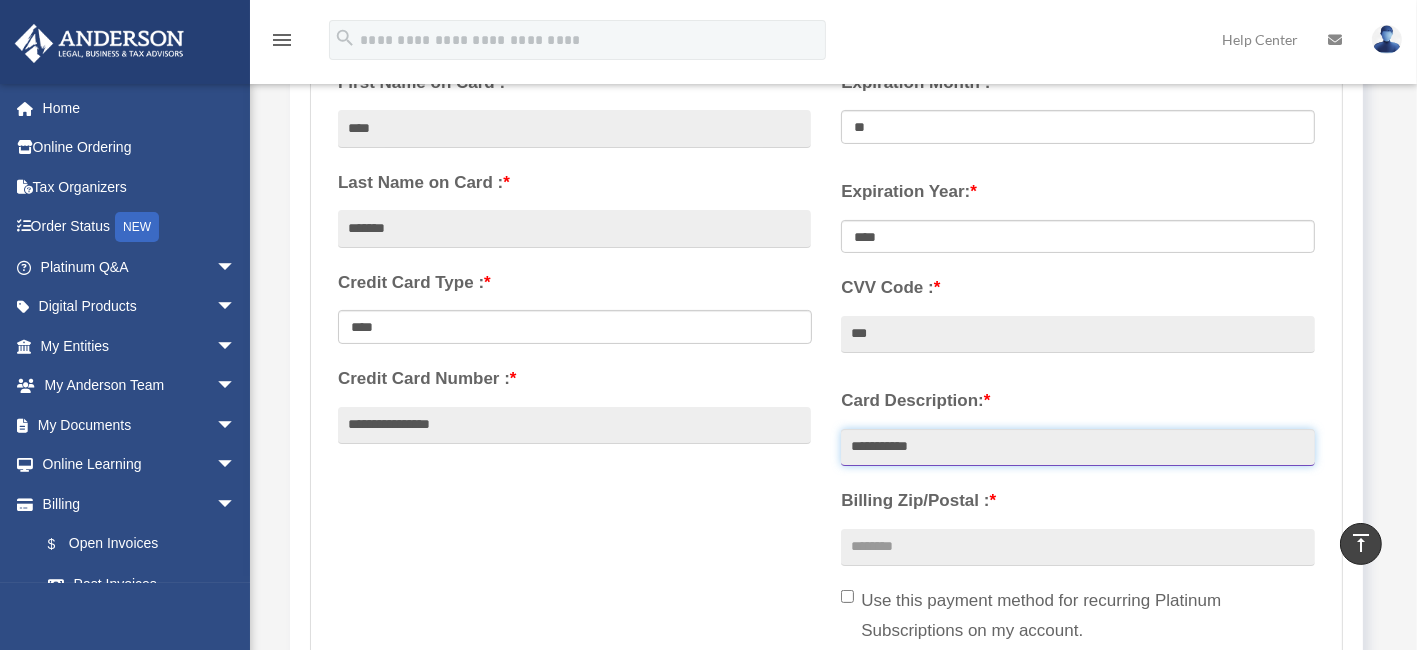 type on "**********" 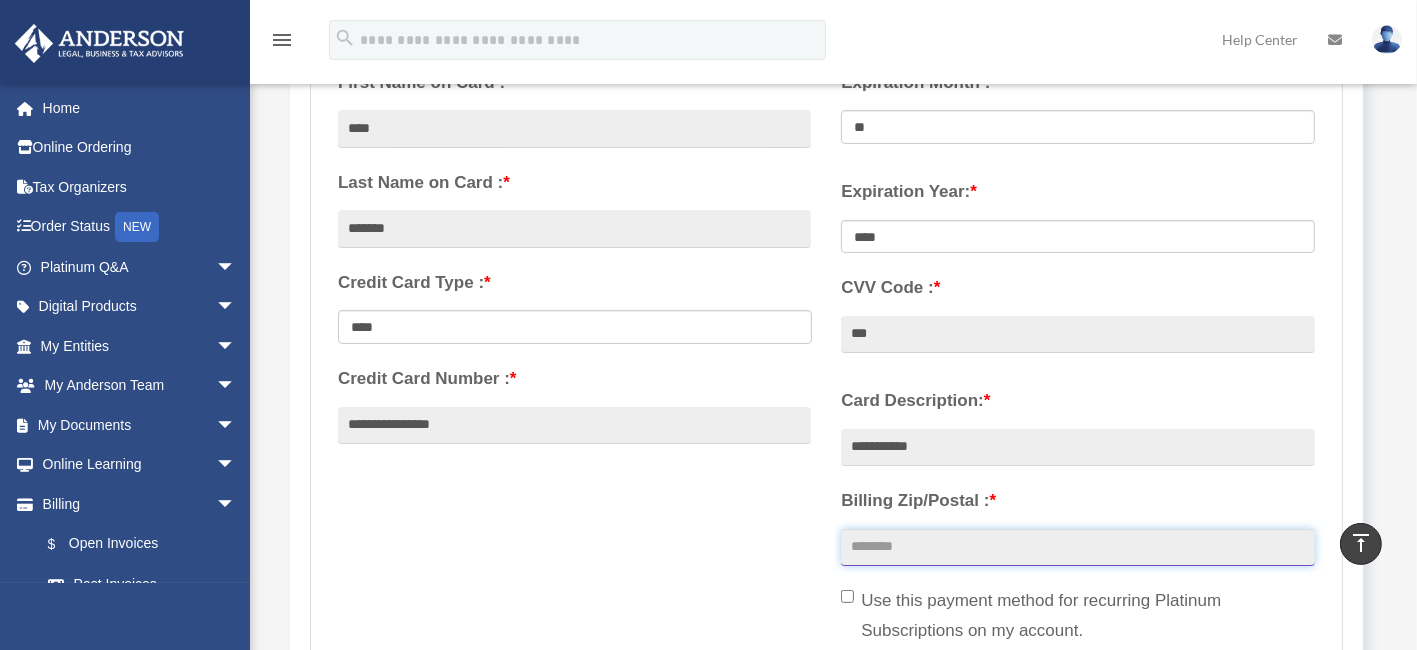 click on "Billing Zip/Postal : *" at bounding box center (1077, 548) 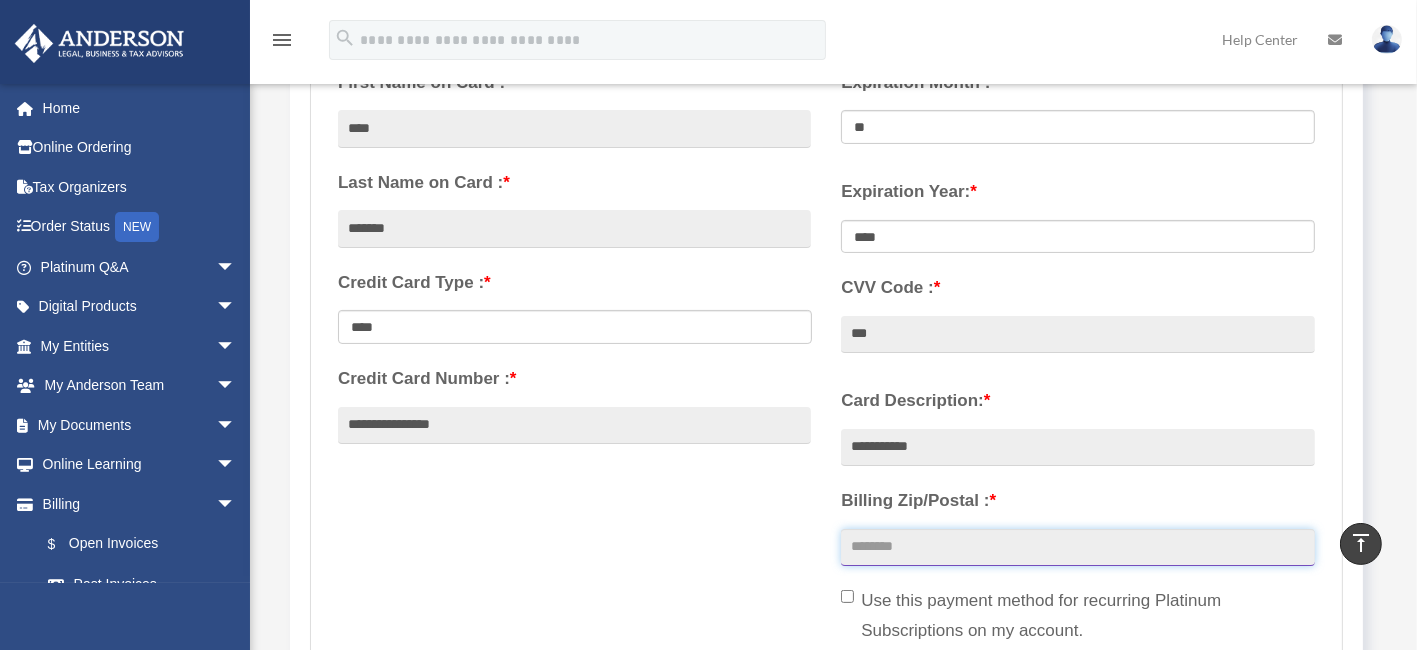 type on "*****" 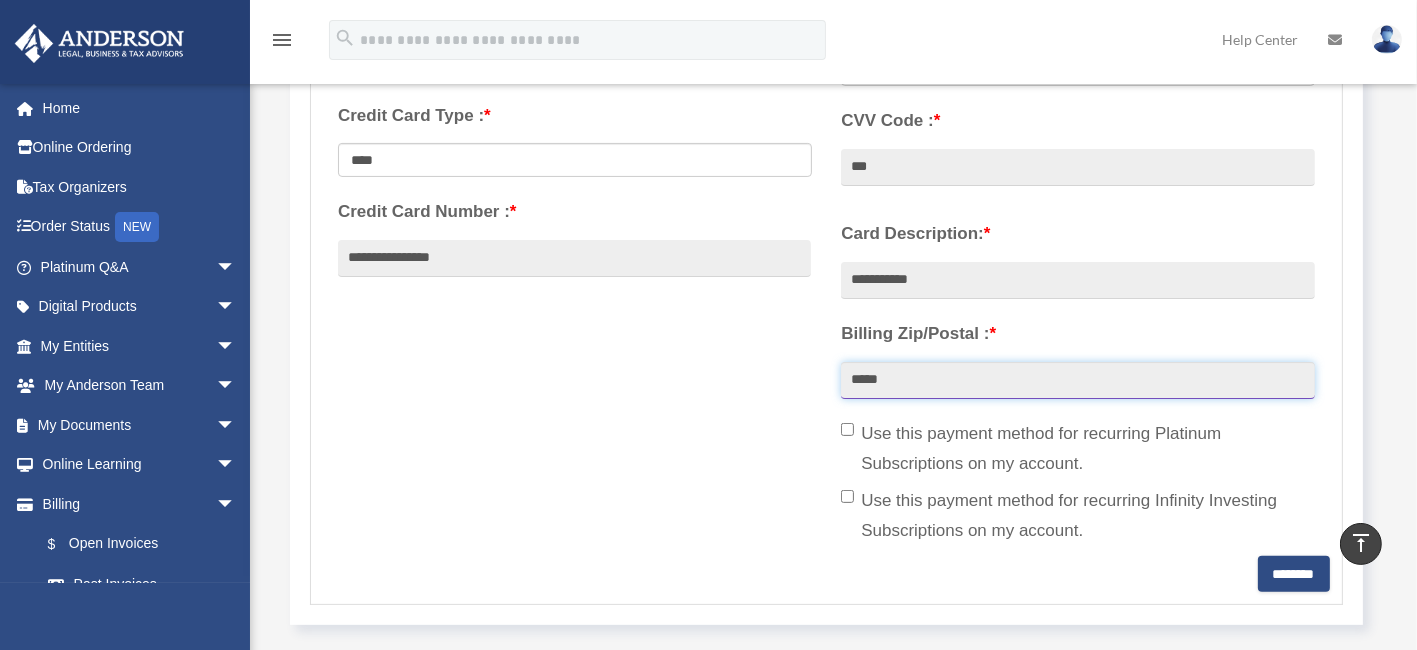scroll, scrollTop: 624, scrollLeft: 0, axis: vertical 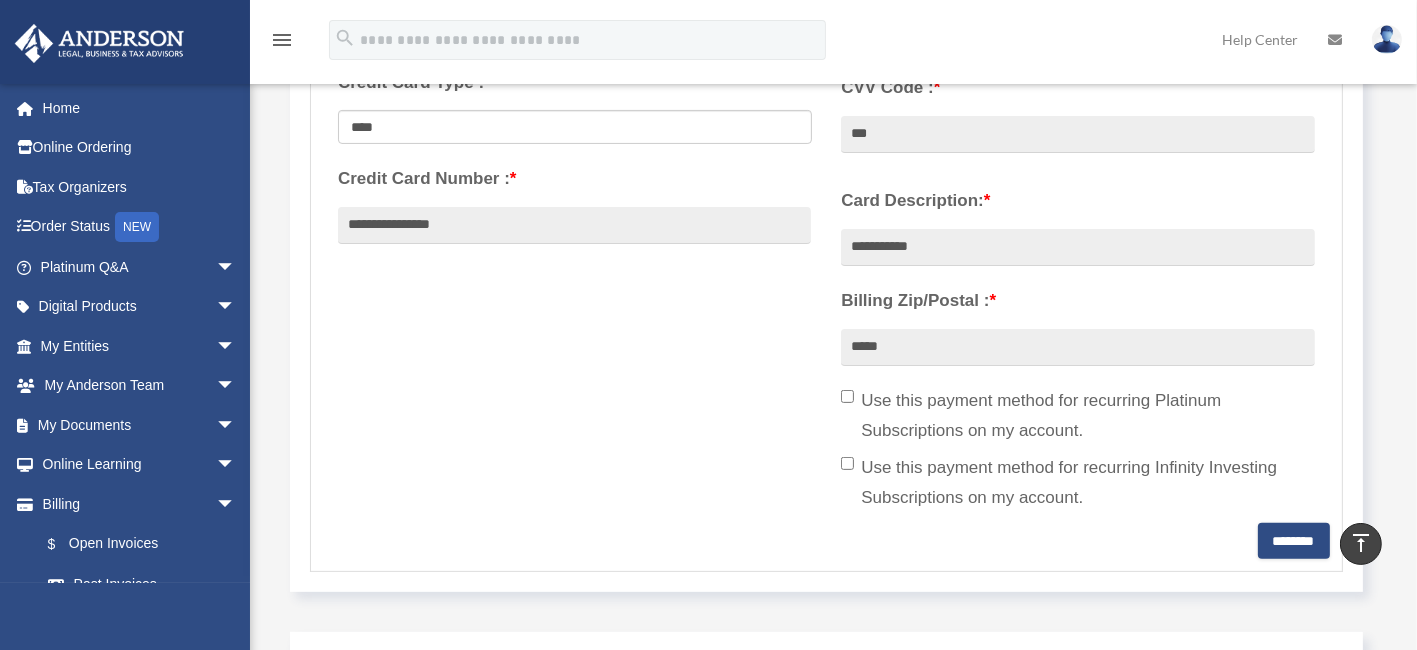 click on "Use this payment
method for recurring Platinum
Subscriptions on my account." at bounding box center [1077, 416] 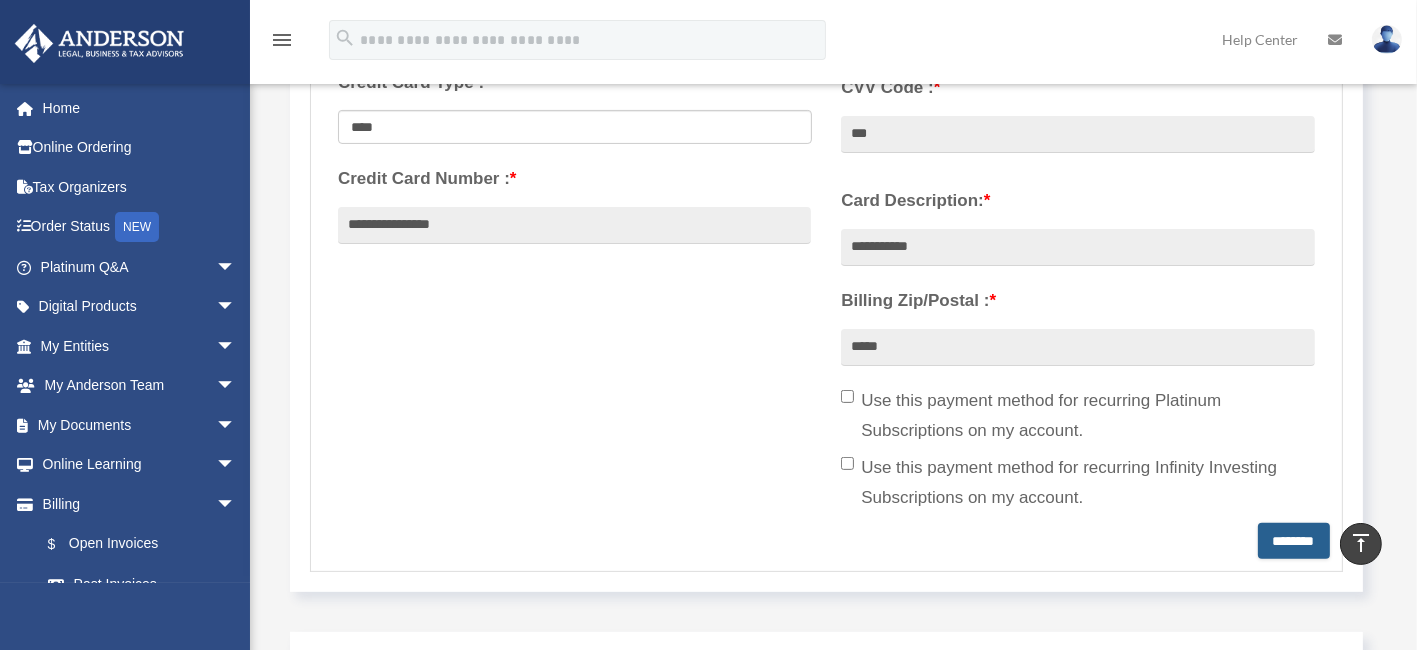 click on "********" at bounding box center [1294, 541] 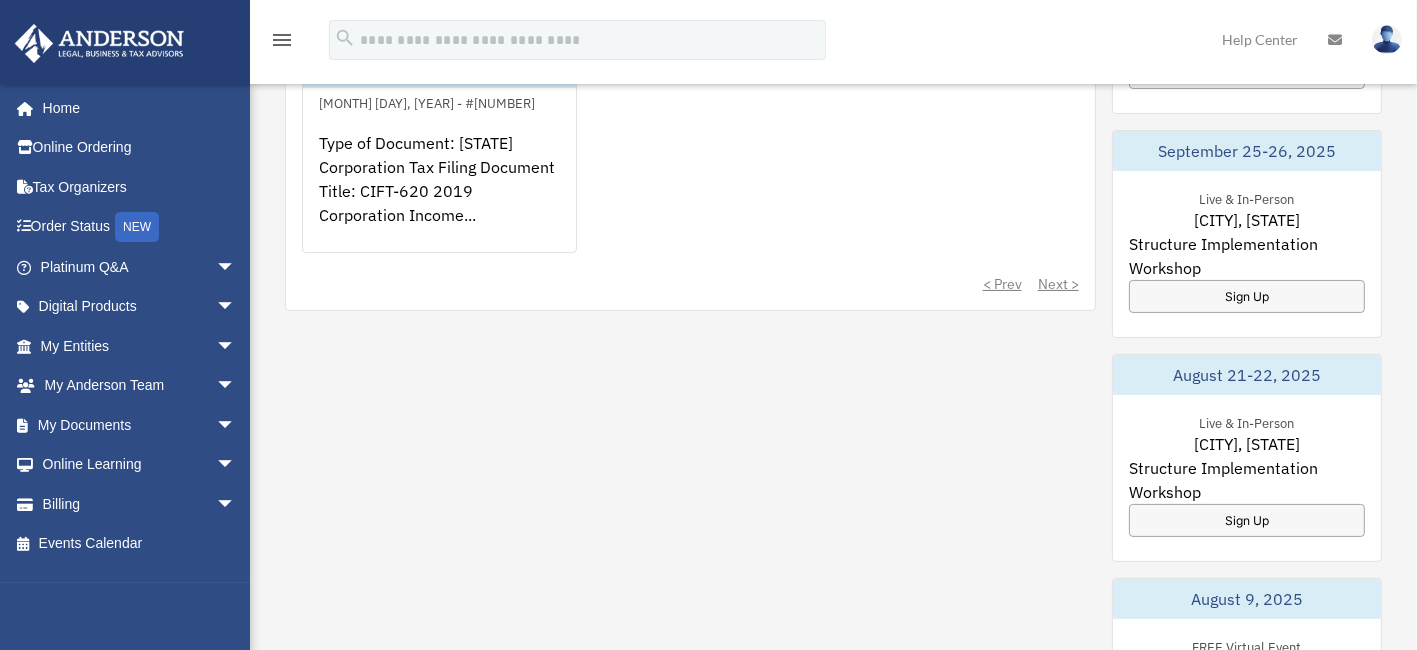 scroll, scrollTop: 400, scrollLeft: 0, axis: vertical 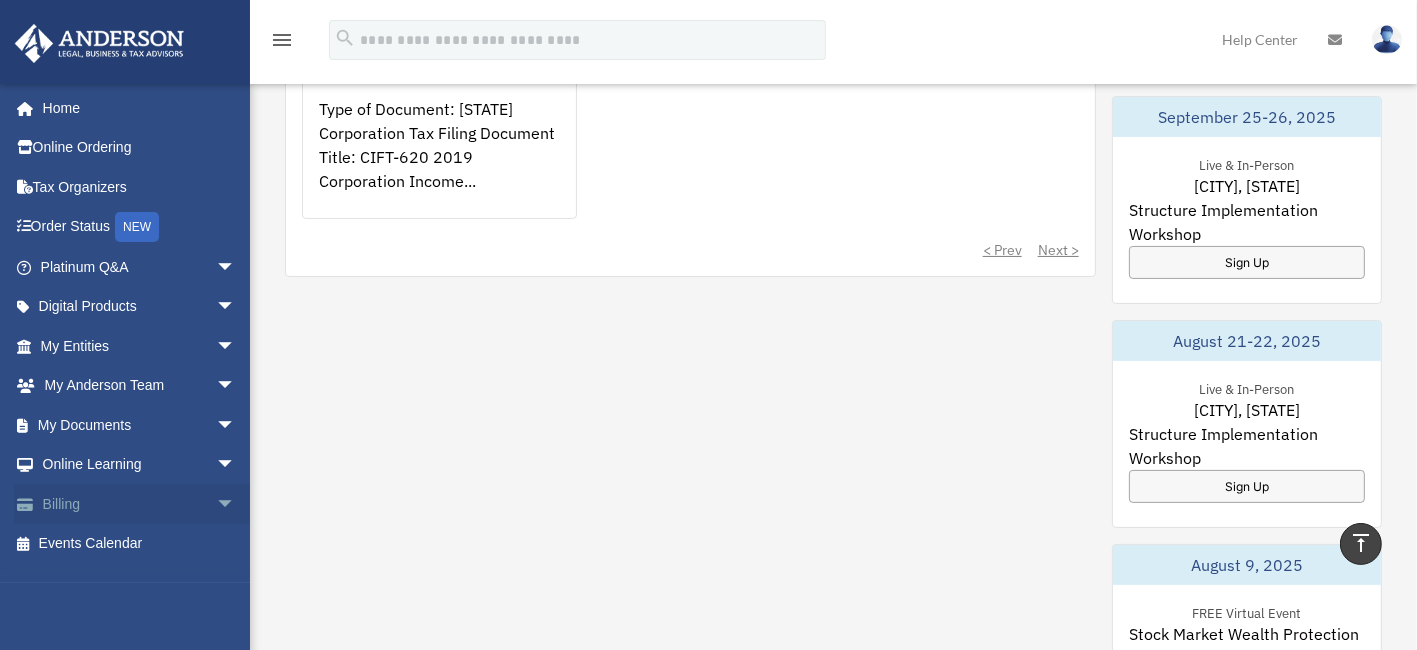 click on "Billing arrow_drop_down" at bounding box center (140, 504) 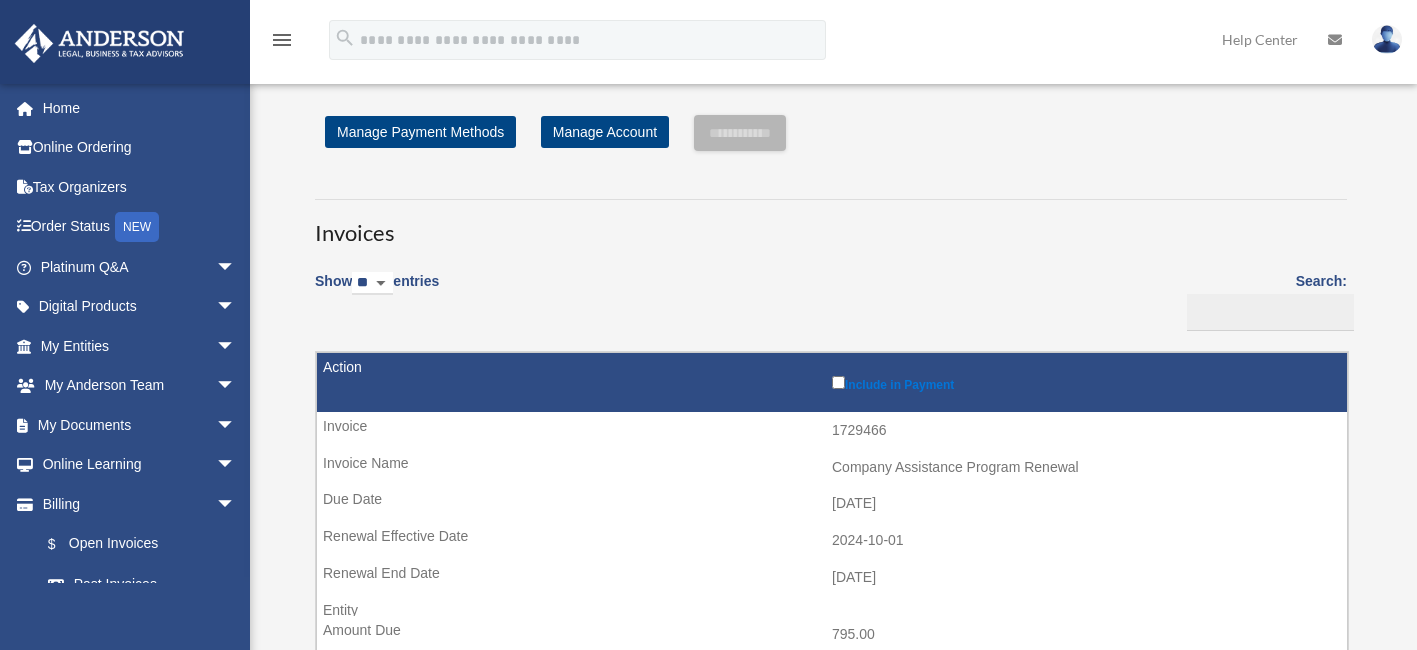 scroll, scrollTop: 0, scrollLeft: 0, axis: both 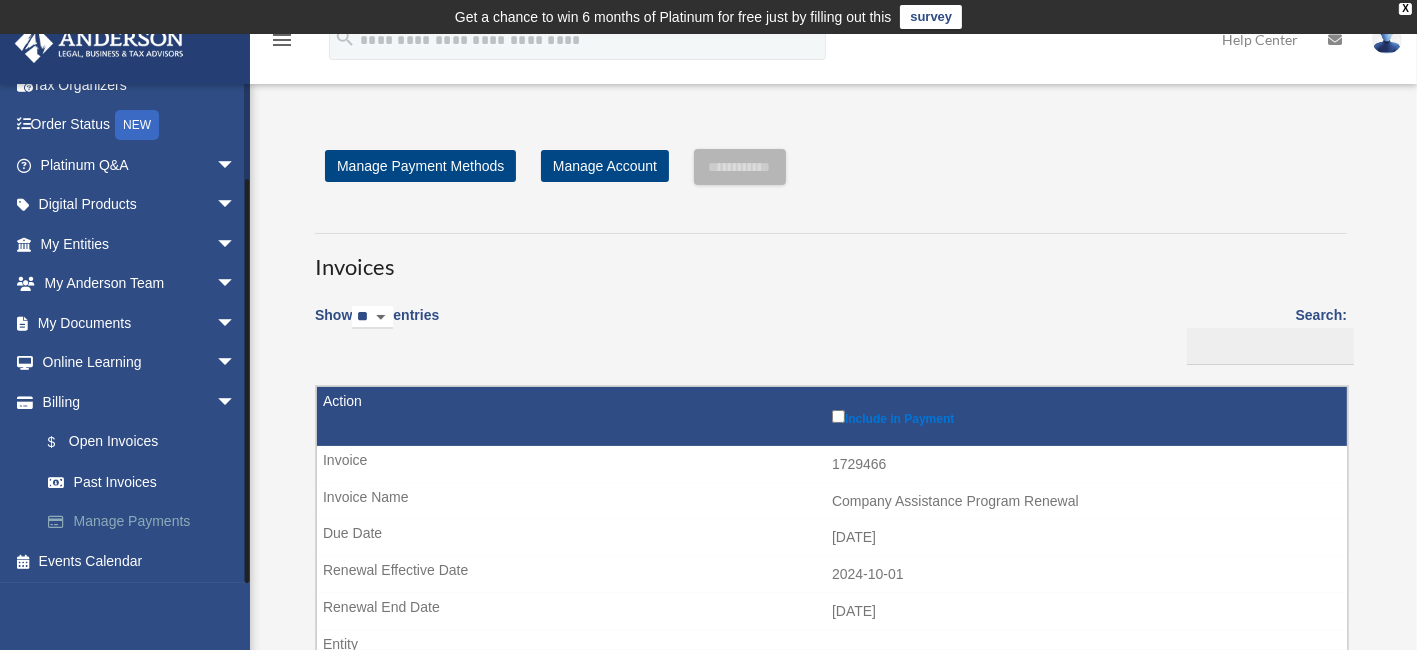 click on "Manage Payments" at bounding box center (147, 522) 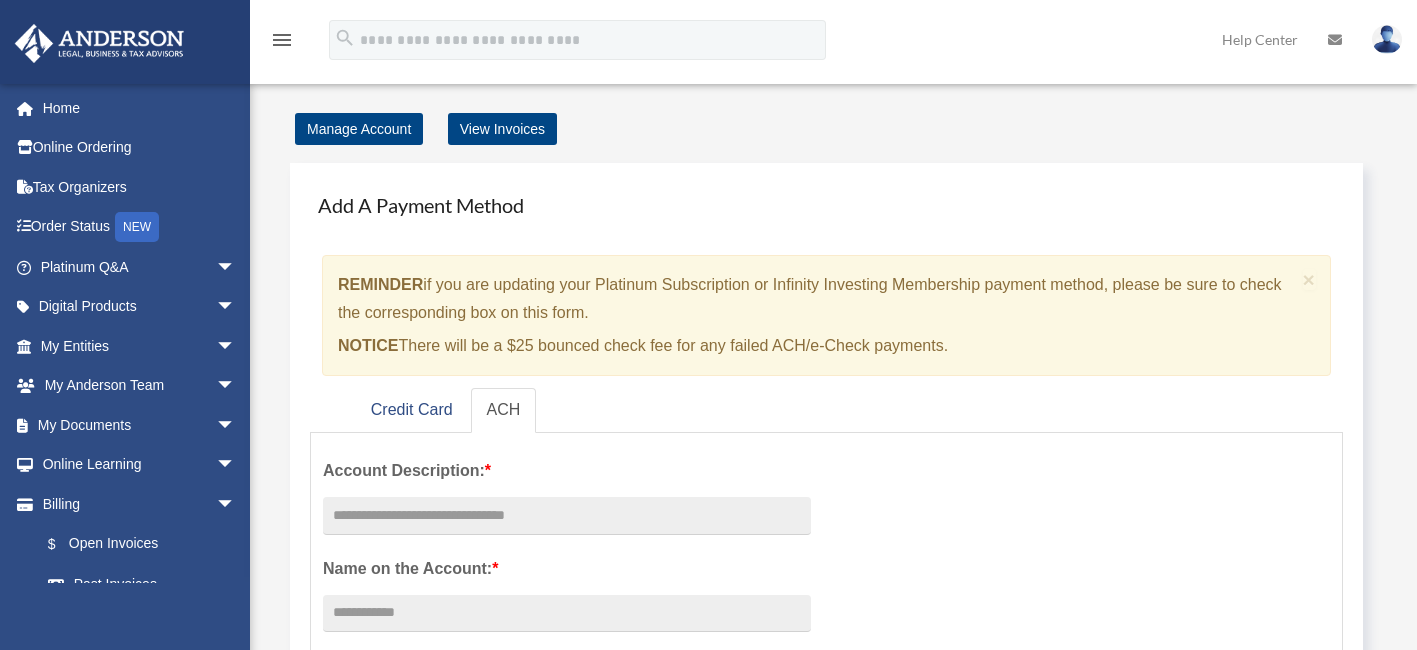 scroll, scrollTop: 0, scrollLeft: 0, axis: both 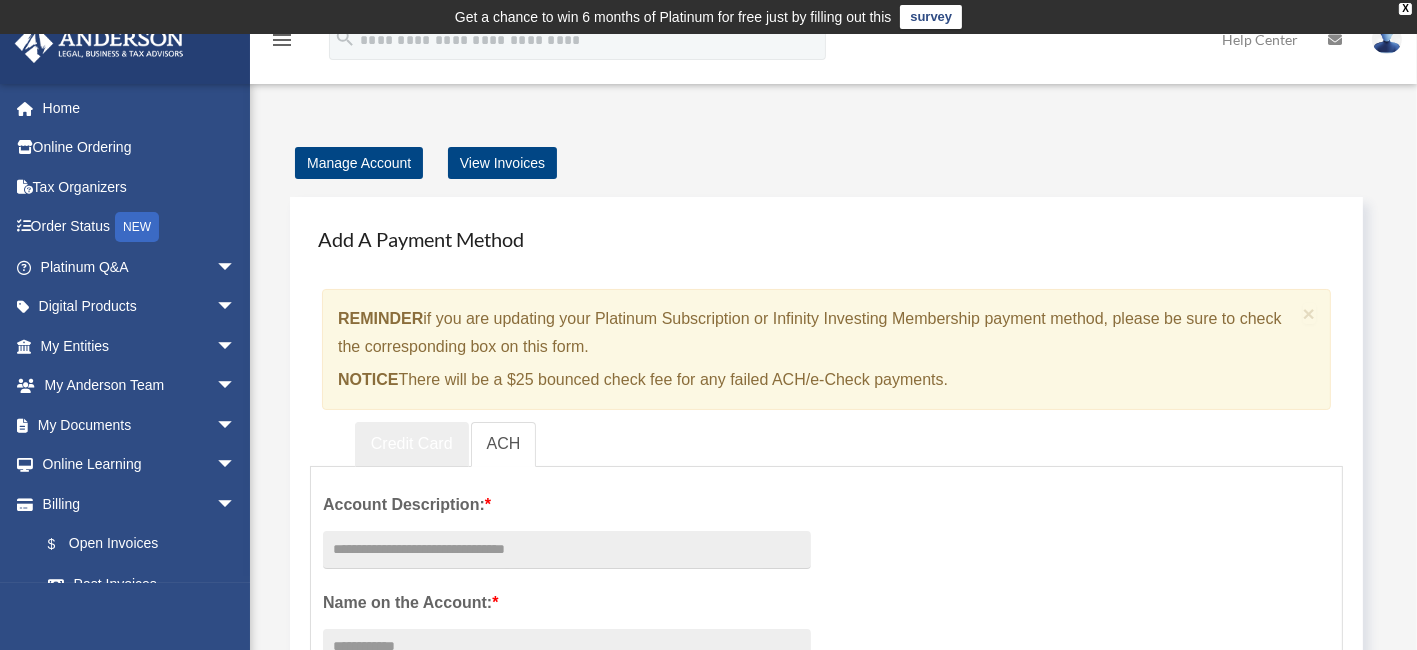 click on "Credit Card" at bounding box center [412, 444] 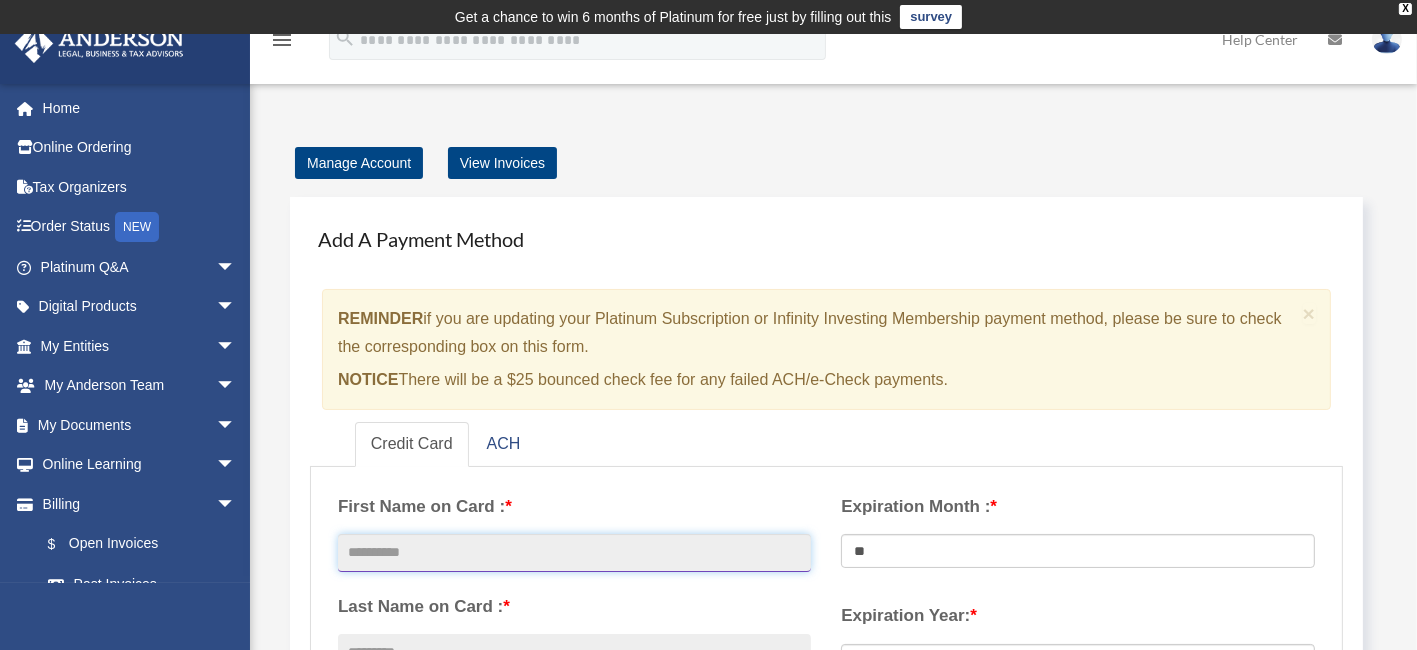 click at bounding box center [574, 553] 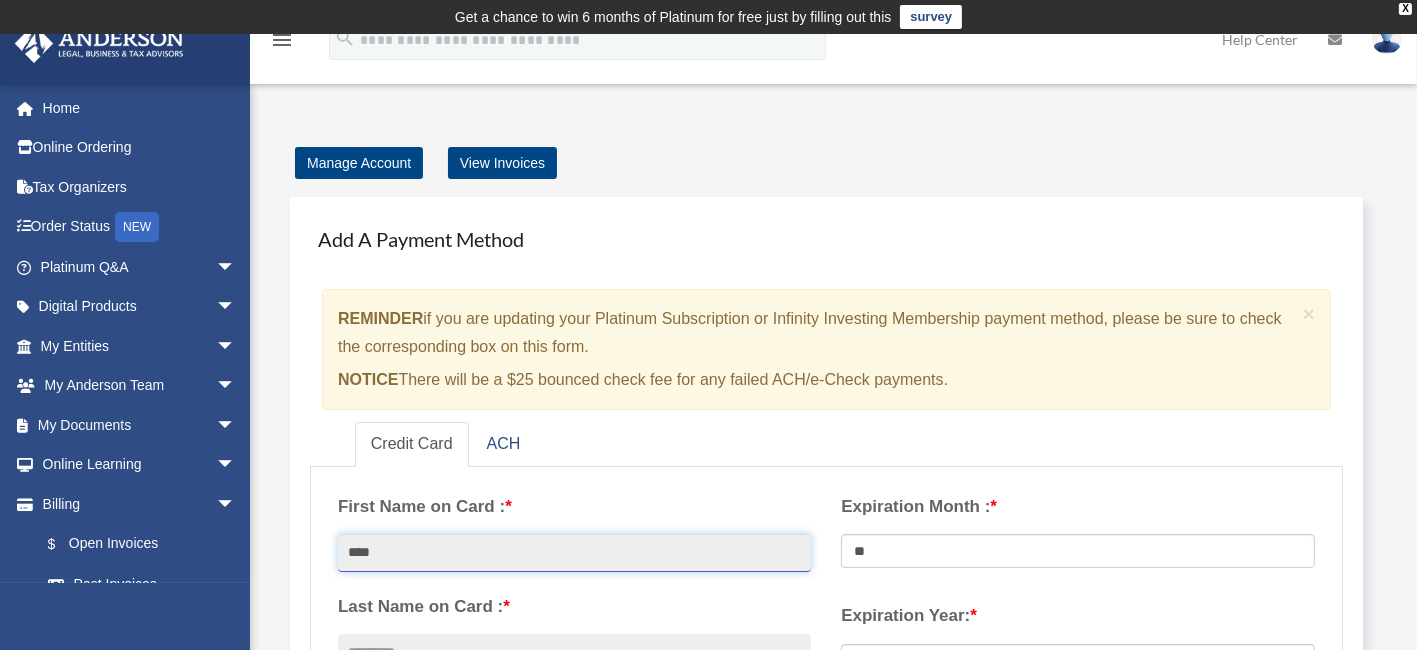 type on "****" 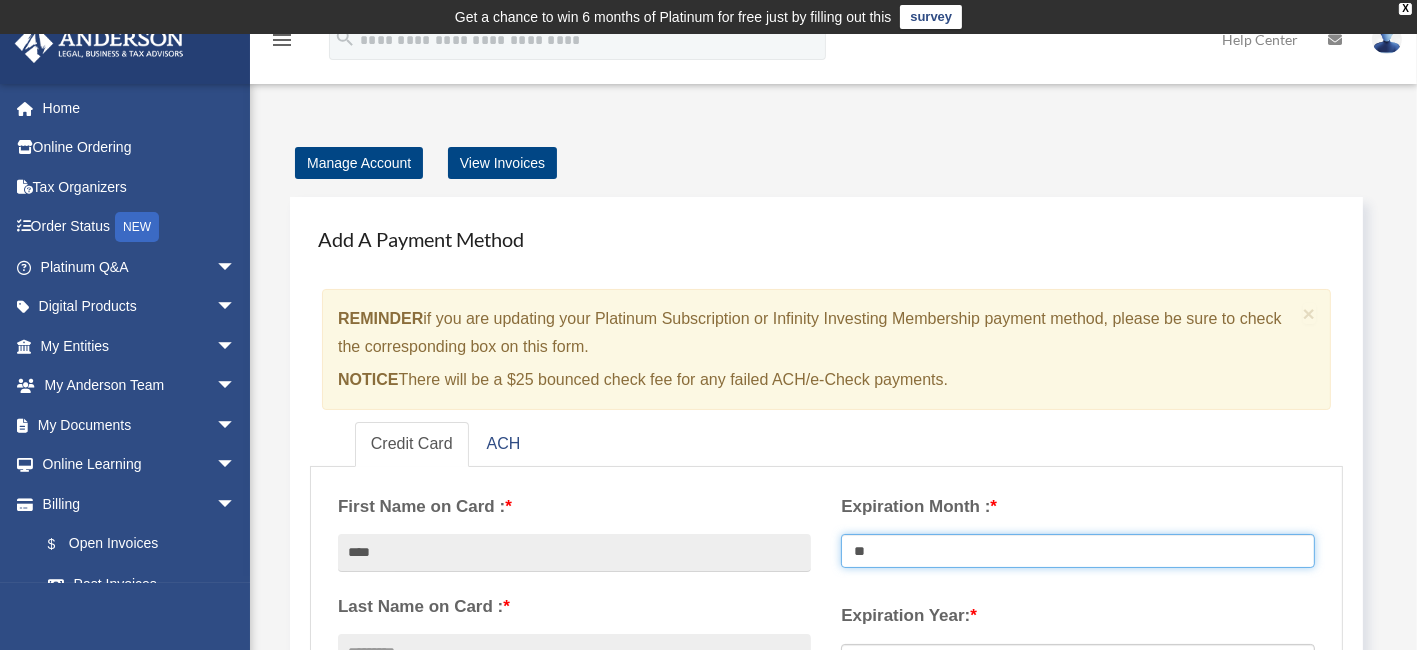 click on "**
**
**
**
**
**
**
** ** ** ** **" at bounding box center (1078, 551) 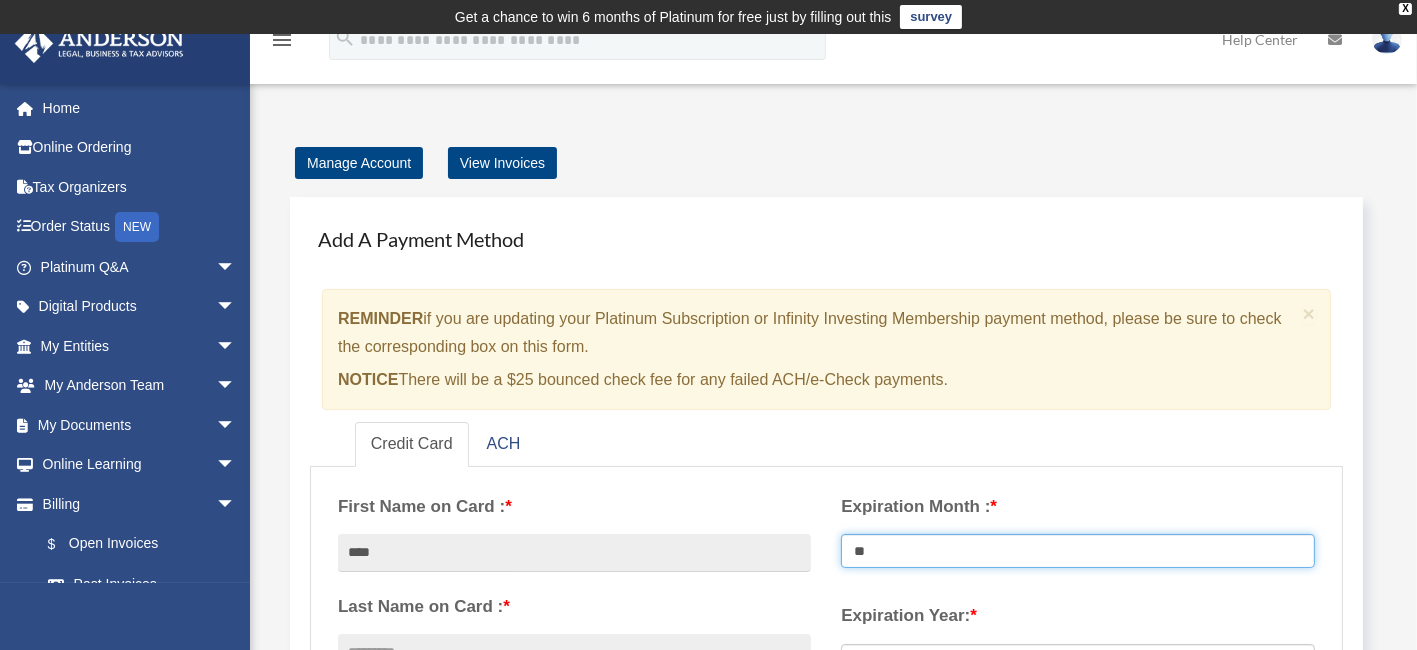 select on "**" 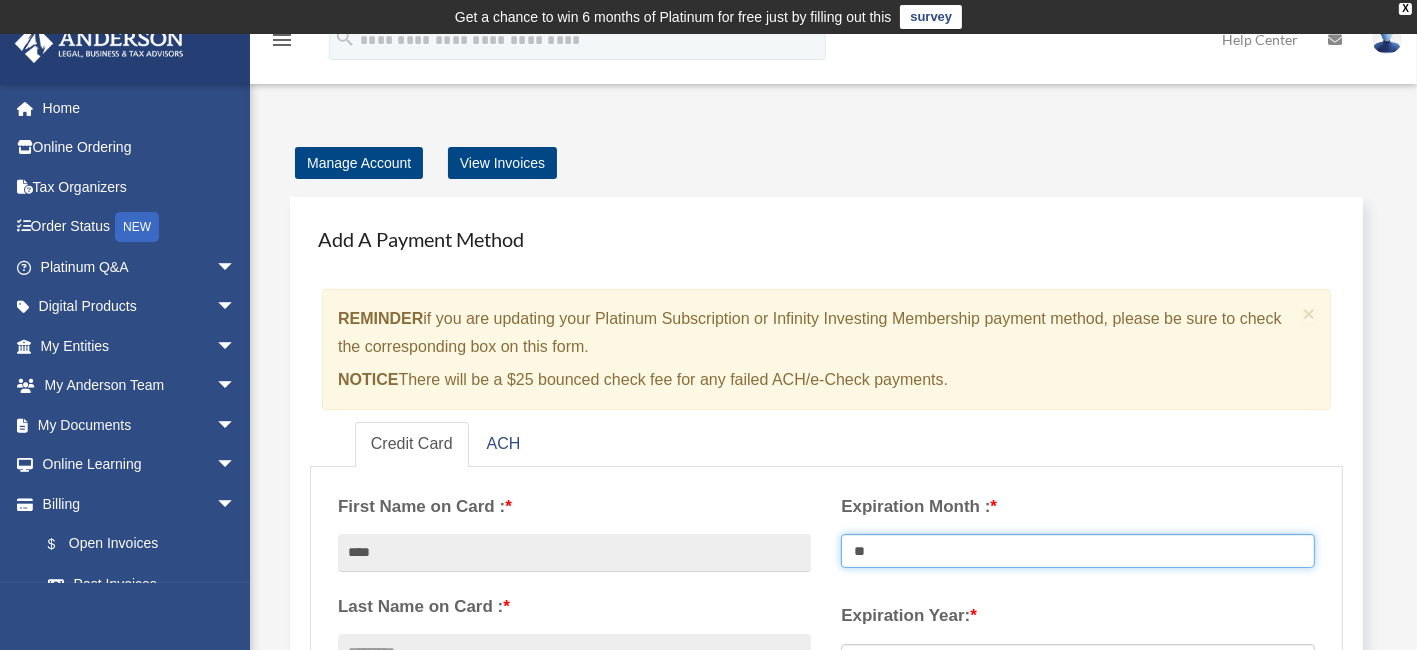 click on "**
**
**
**
**
**
**
** ** ** ** **" at bounding box center (1078, 551) 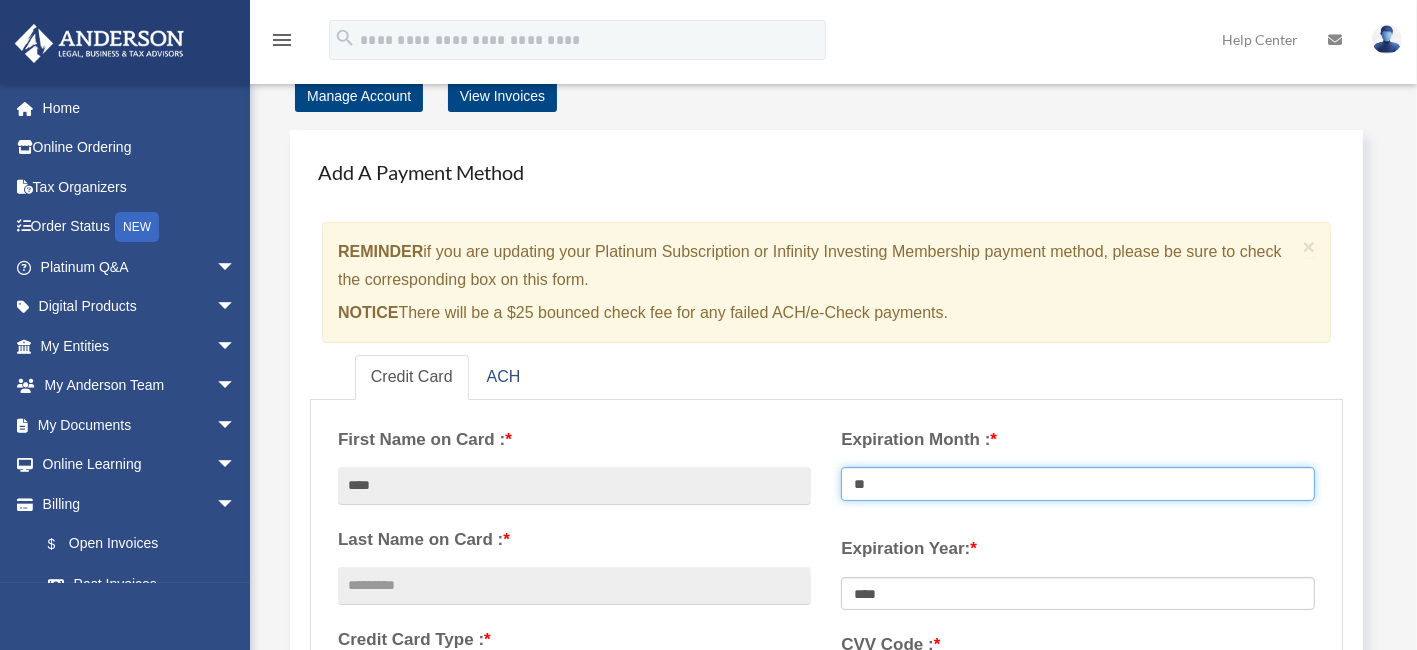 scroll, scrollTop: 100, scrollLeft: 0, axis: vertical 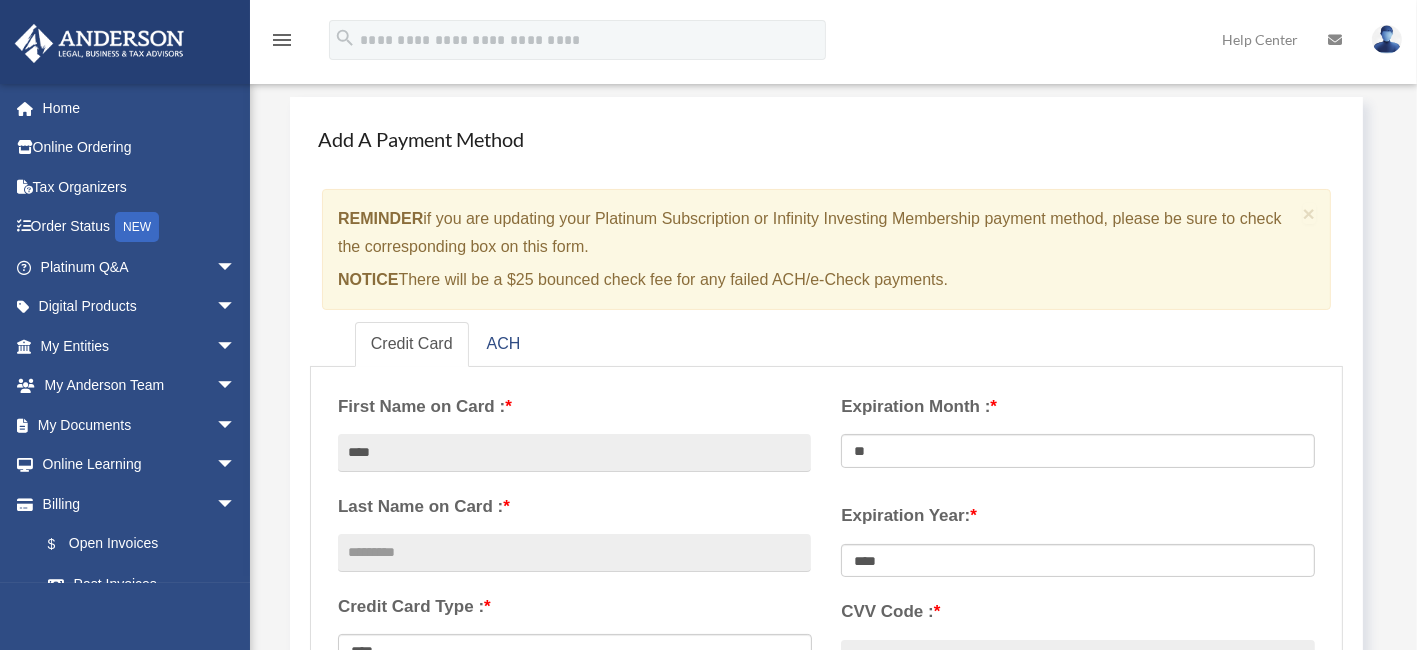click on "**********" at bounding box center [574, 583] 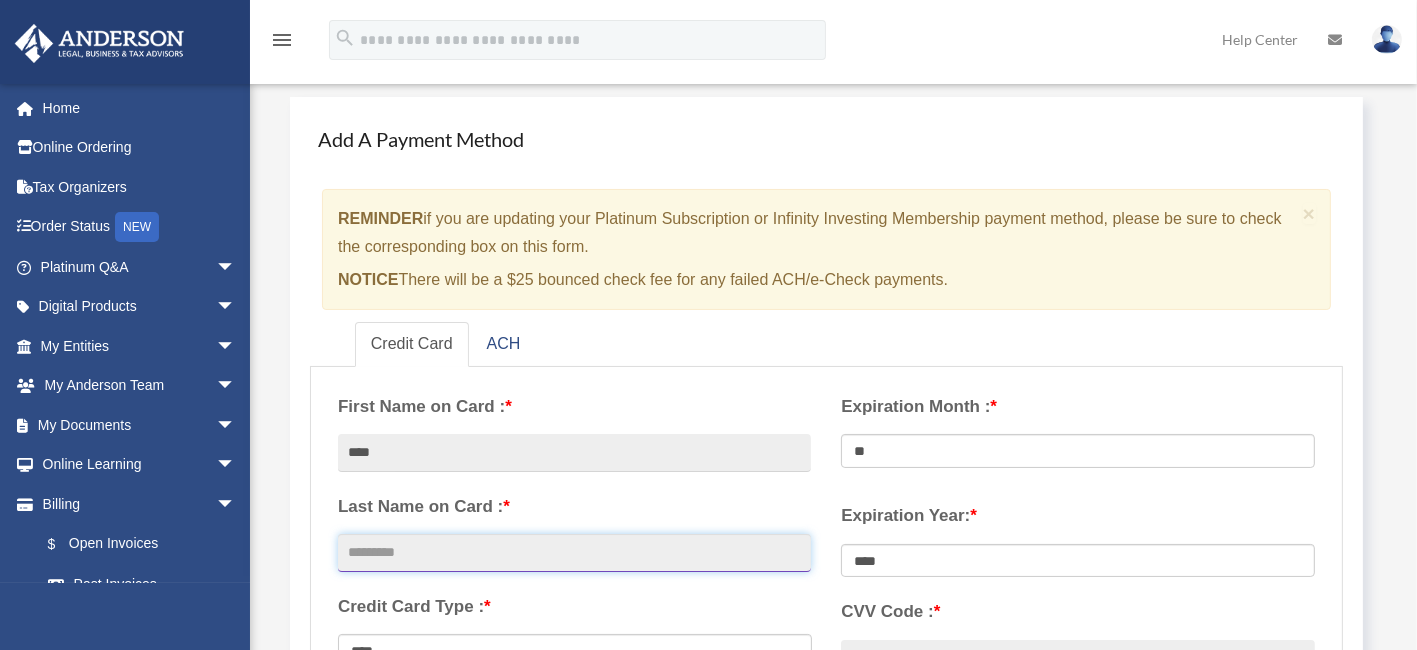 click at bounding box center (574, 553) 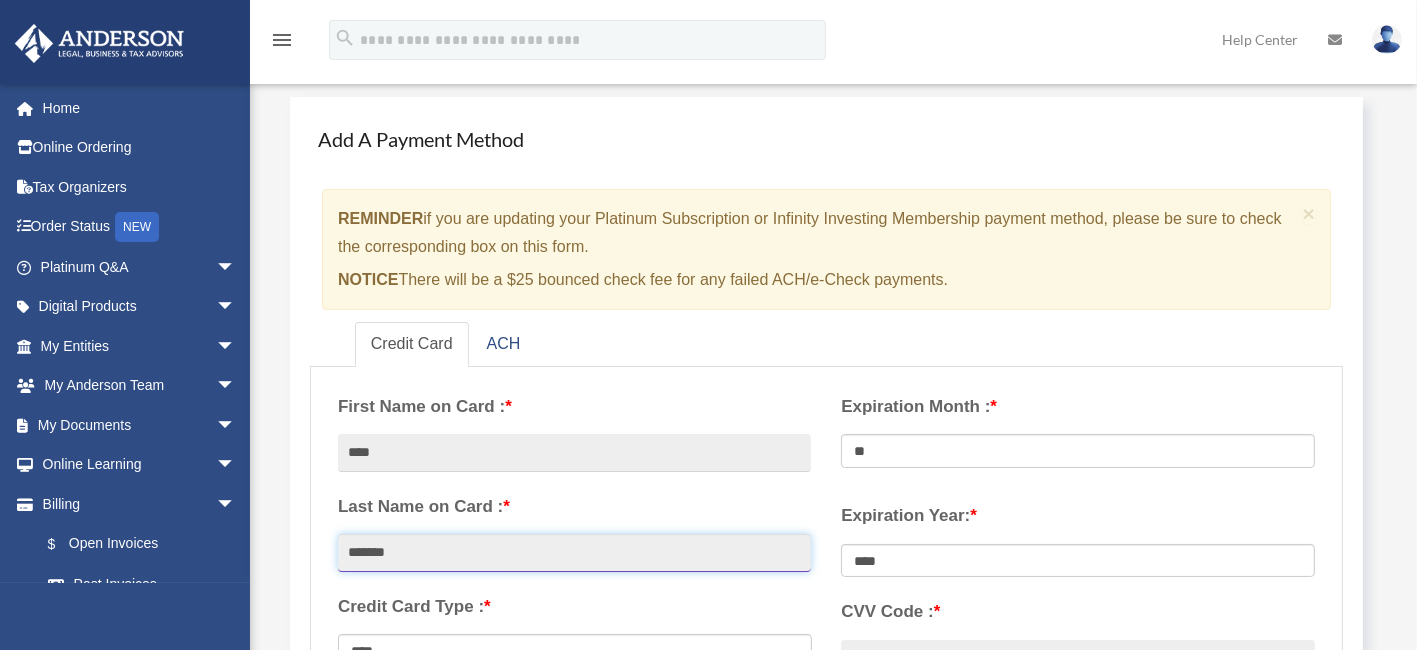 type on "*******" 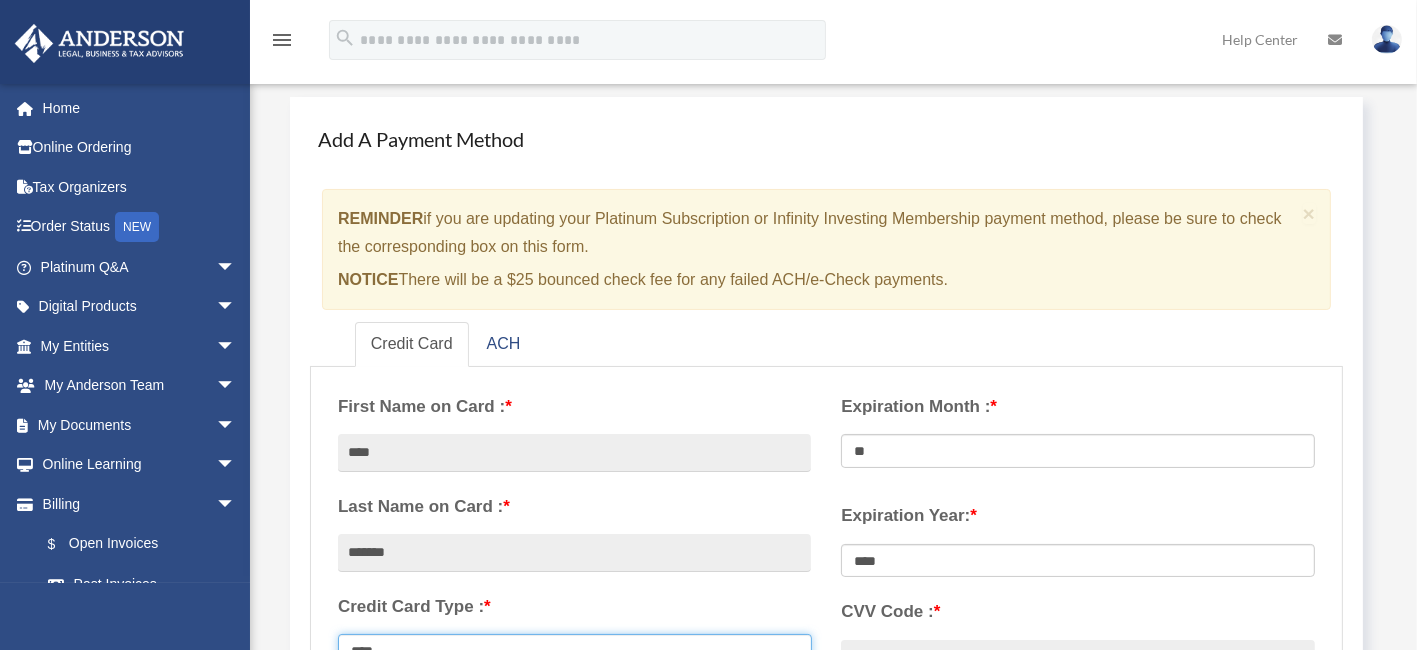 scroll, scrollTop: 116, scrollLeft: 0, axis: vertical 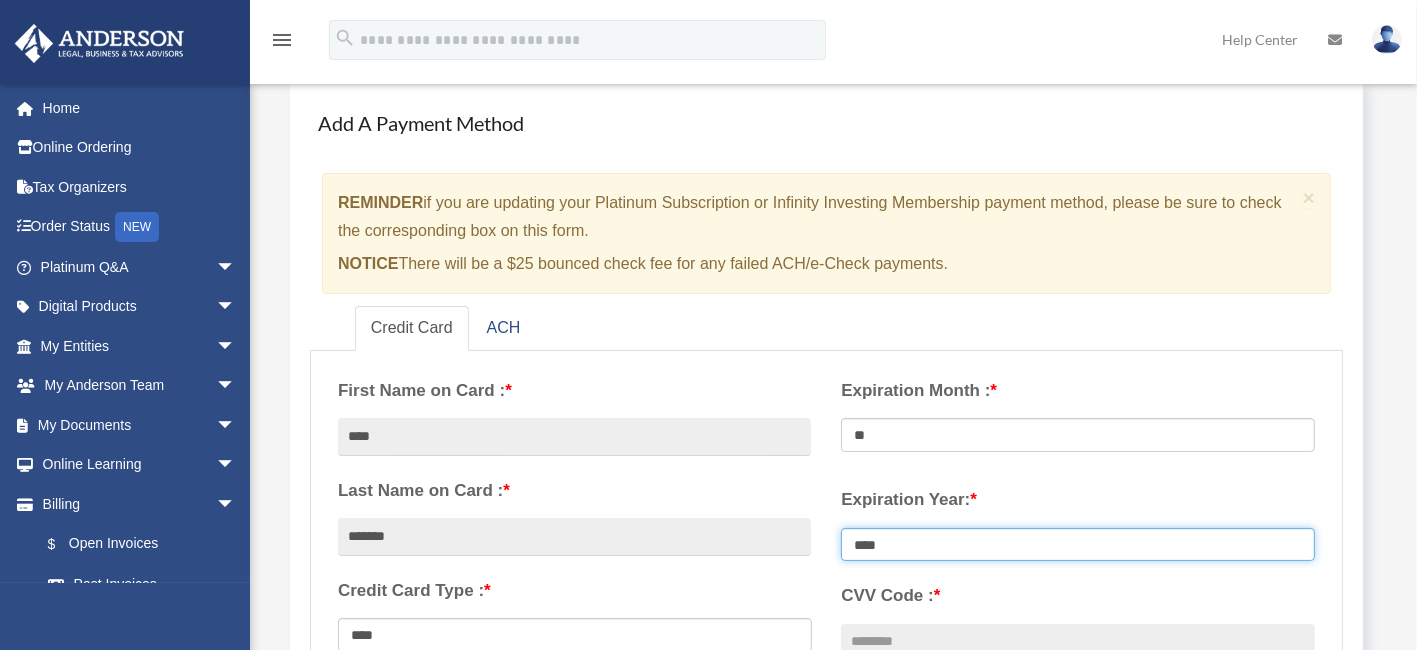 click on "****
****
****
****
****
****
****
**** ****" at bounding box center [1078, 545] 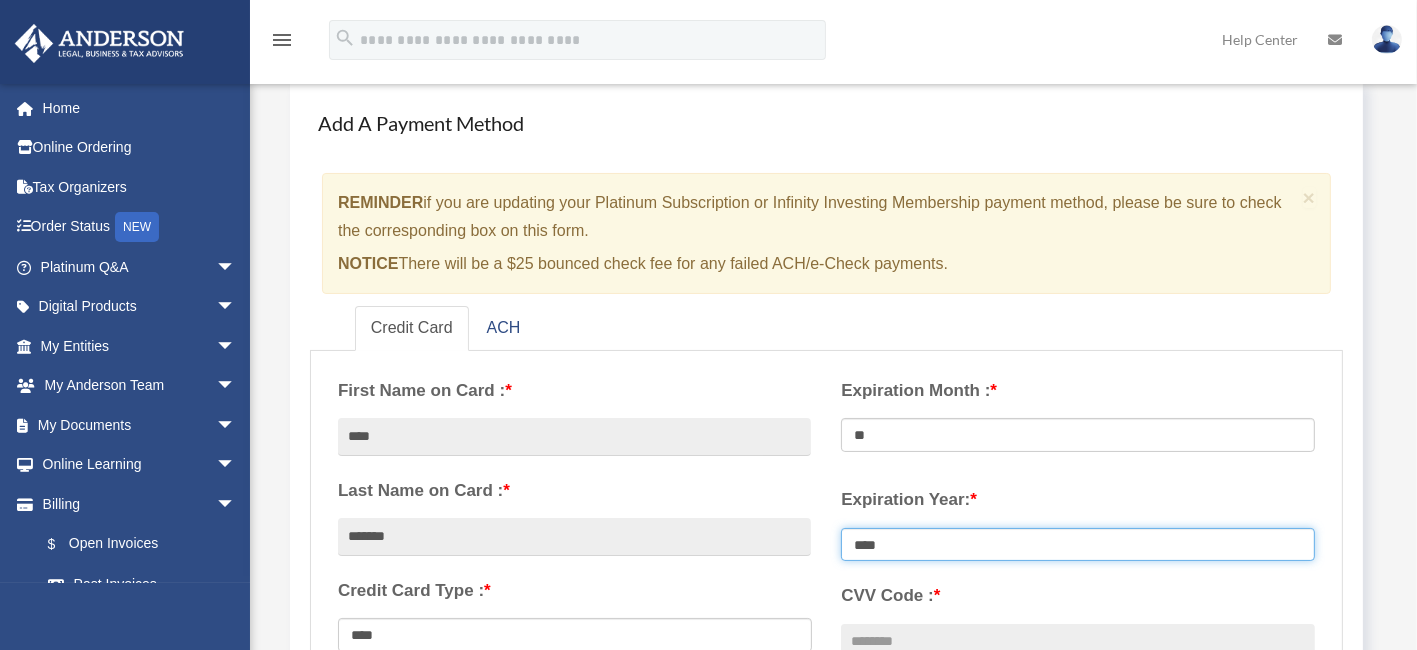 select on "****" 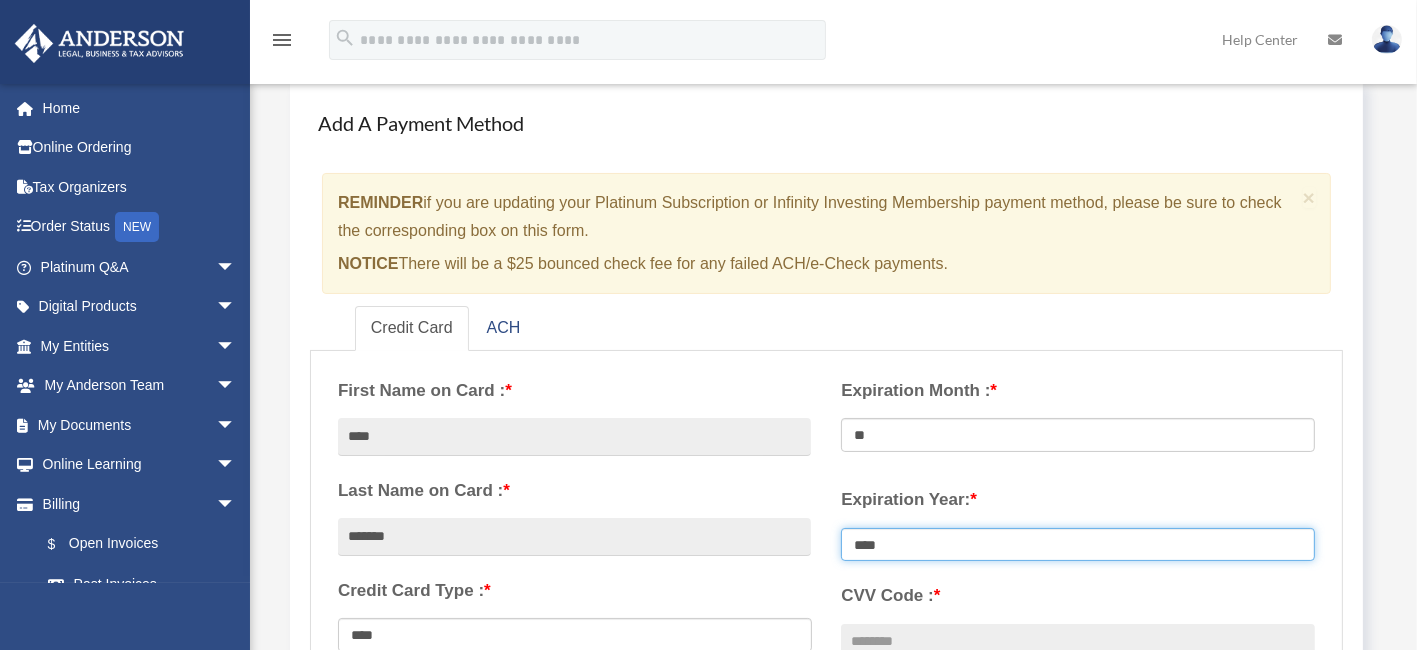 click on "****
****
****
****
****
****
****
**** ****" at bounding box center (1078, 545) 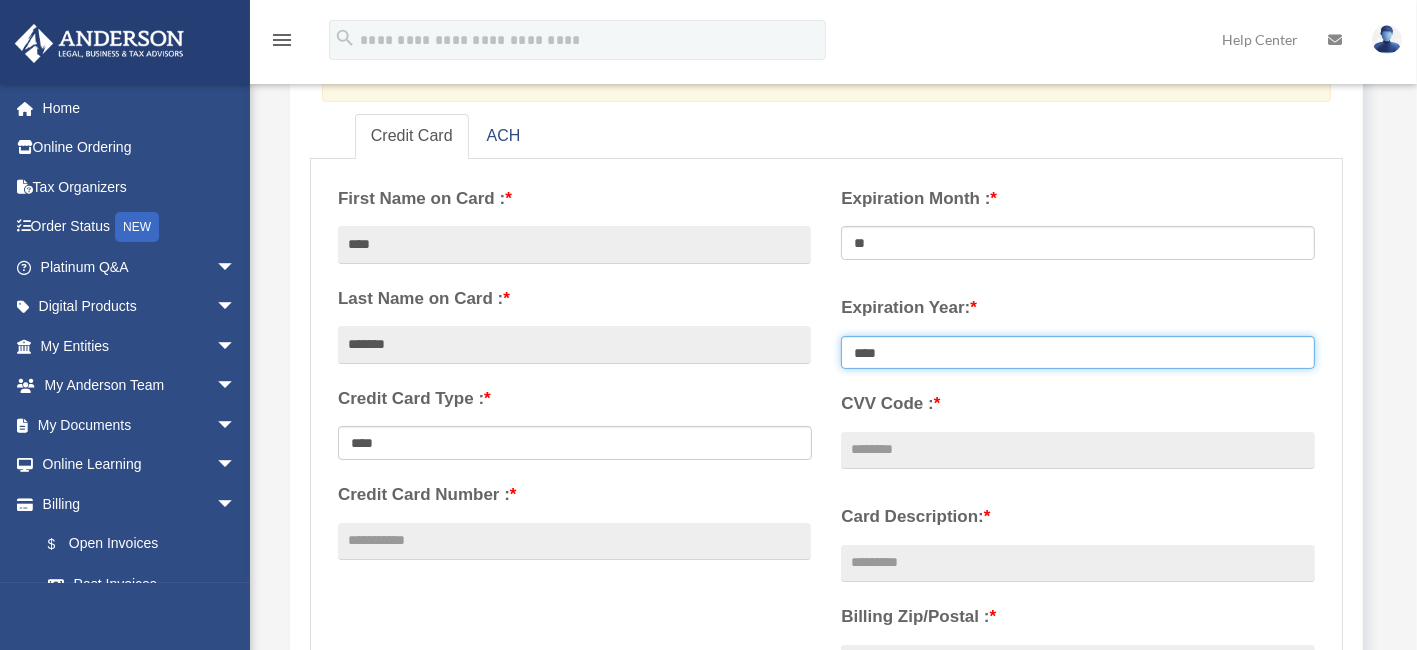 scroll, scrollTop: 316, scrollLeft: 0, axis: vertical 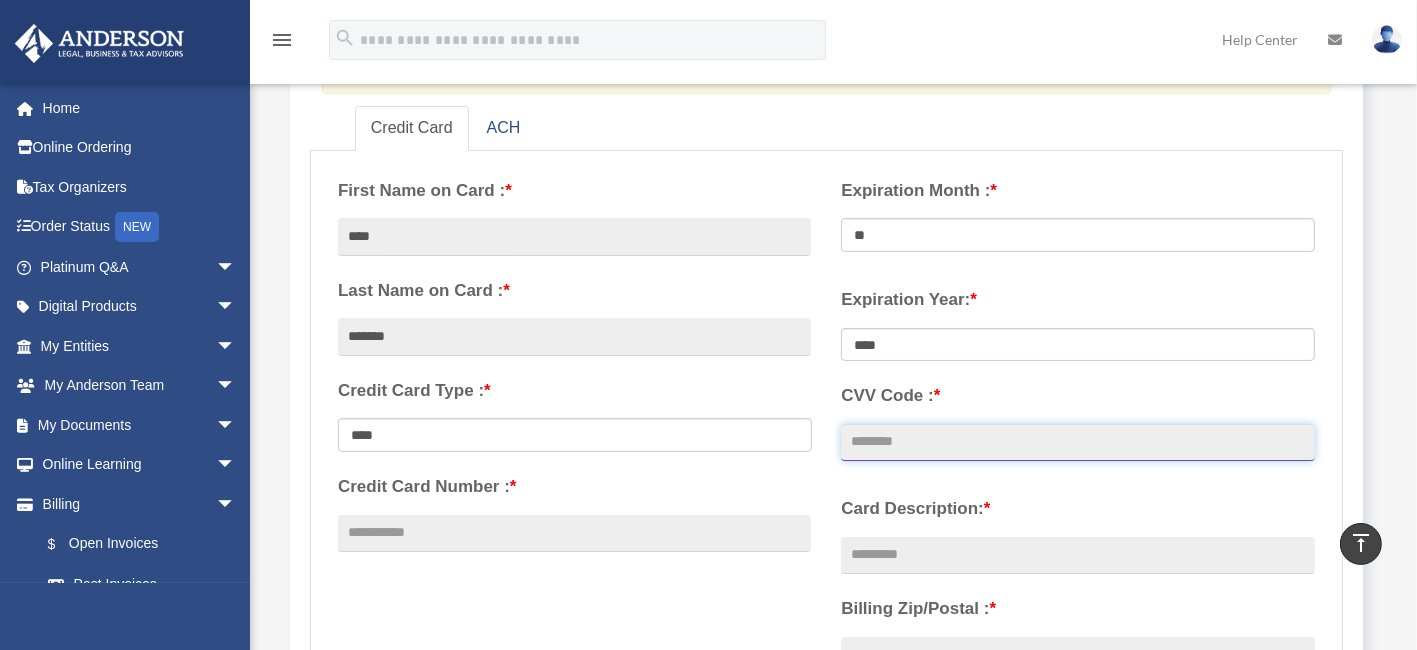 click on "CVV Code : *" at bounding box center [1077, 443] 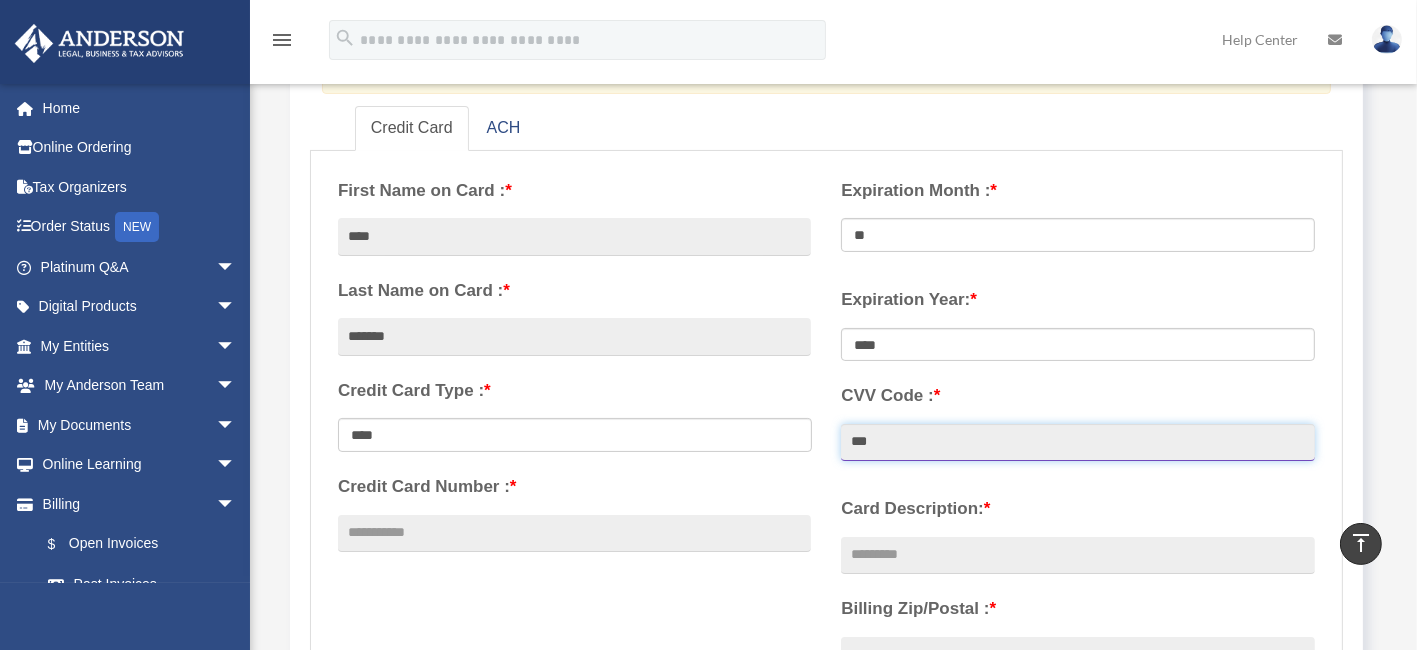 type on "***" 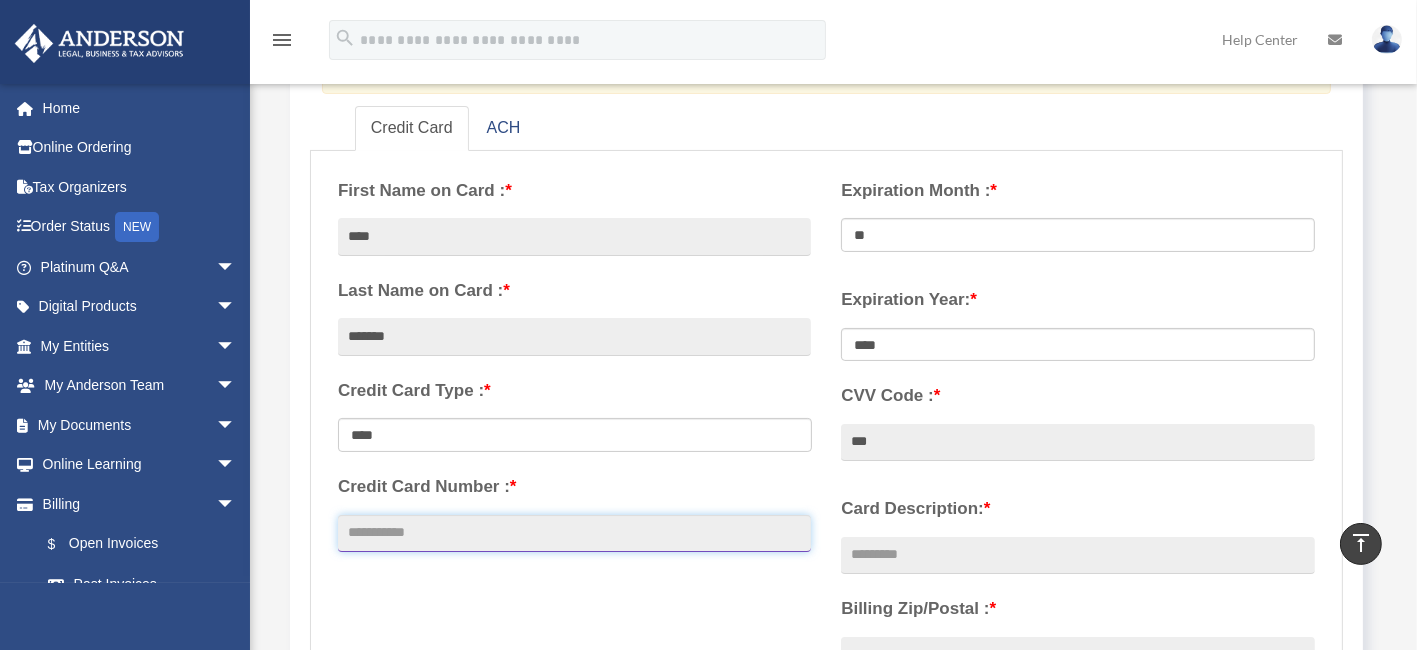 click on "Credit Card Number : *" at bounding box center (574, 534) 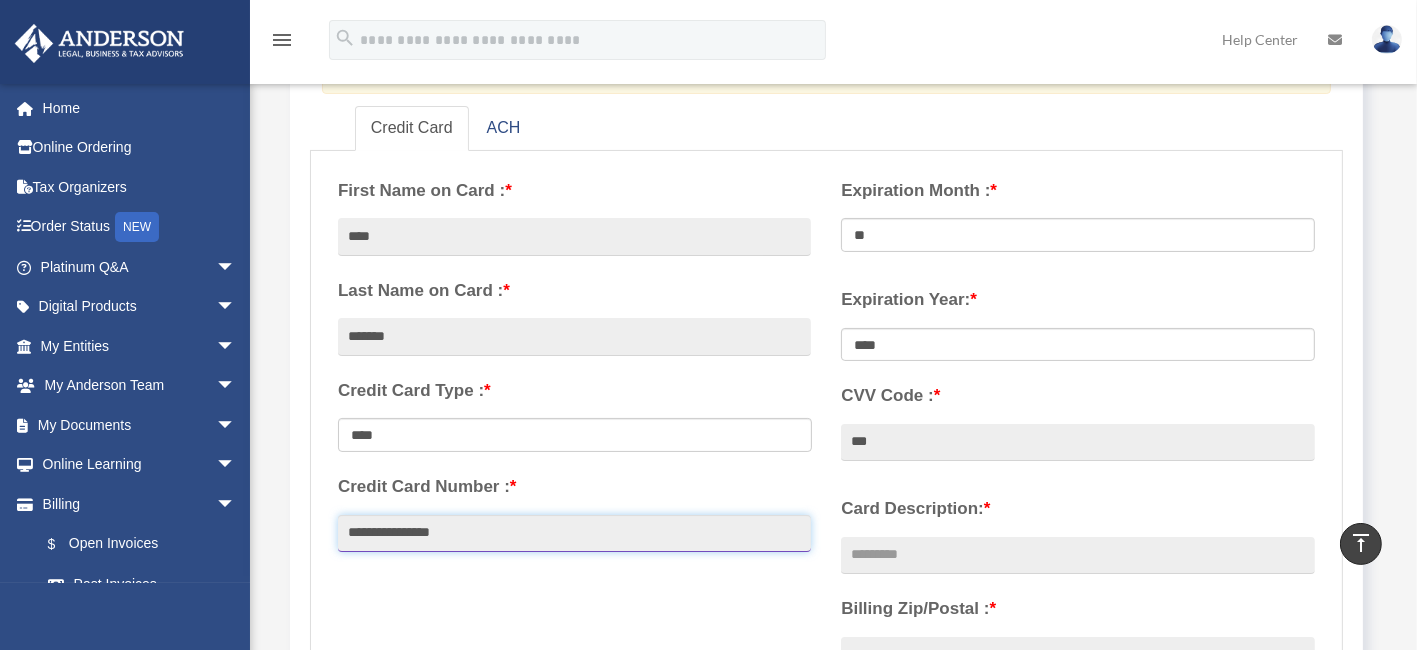 type on "**********" 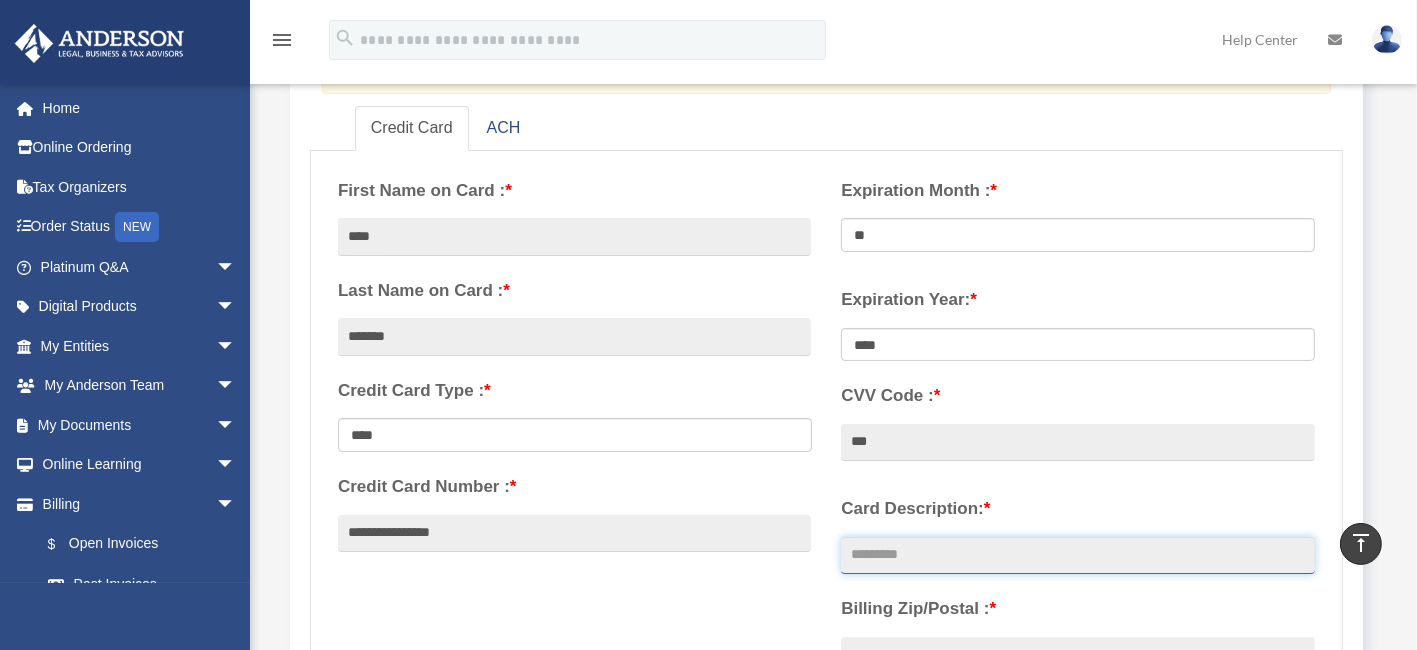 click on "Card Description: *" at bounding box center (1077, 556) 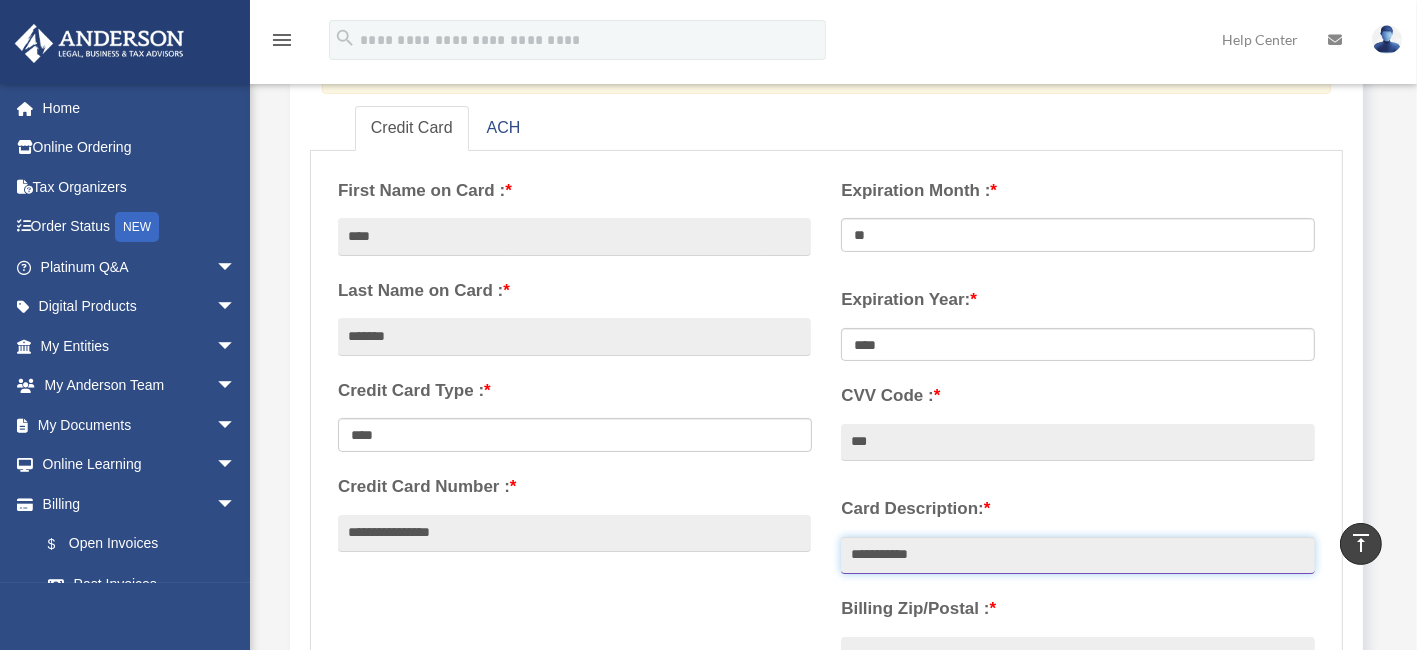 scroll, scrollTop: 416, scrollLeft: 0, axis: vertical 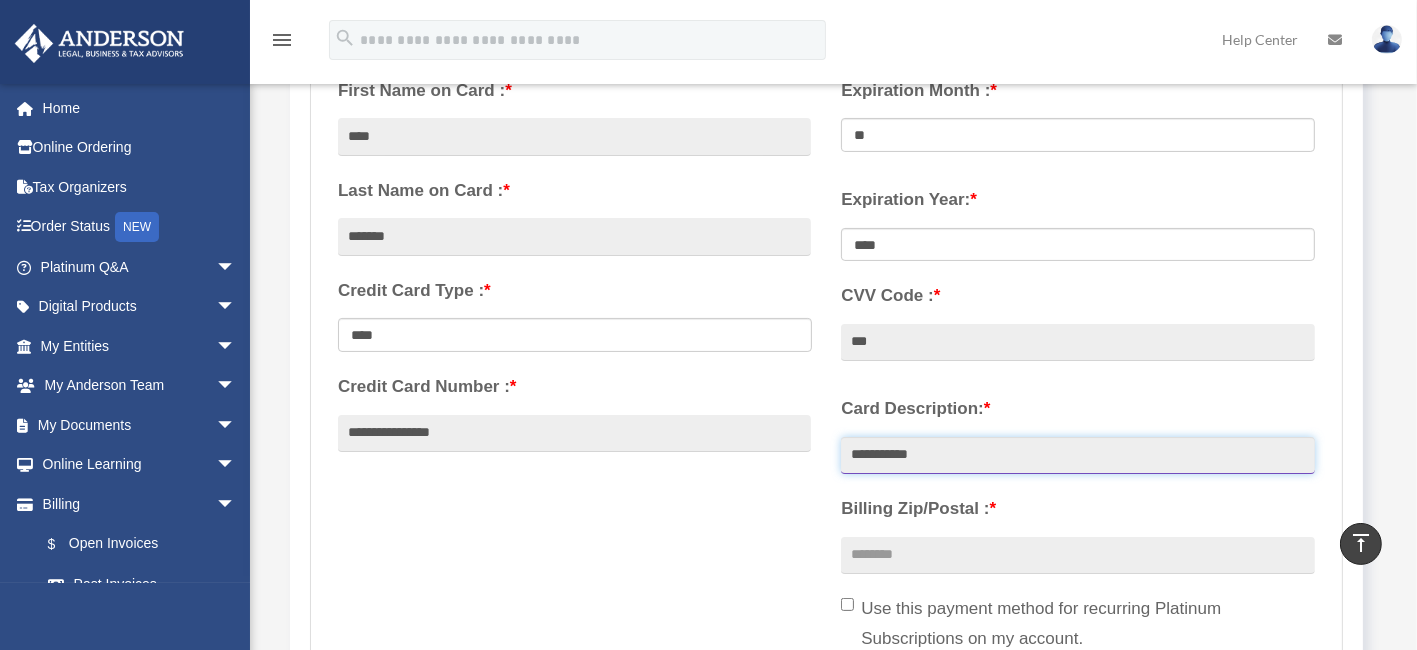 type on "**********" 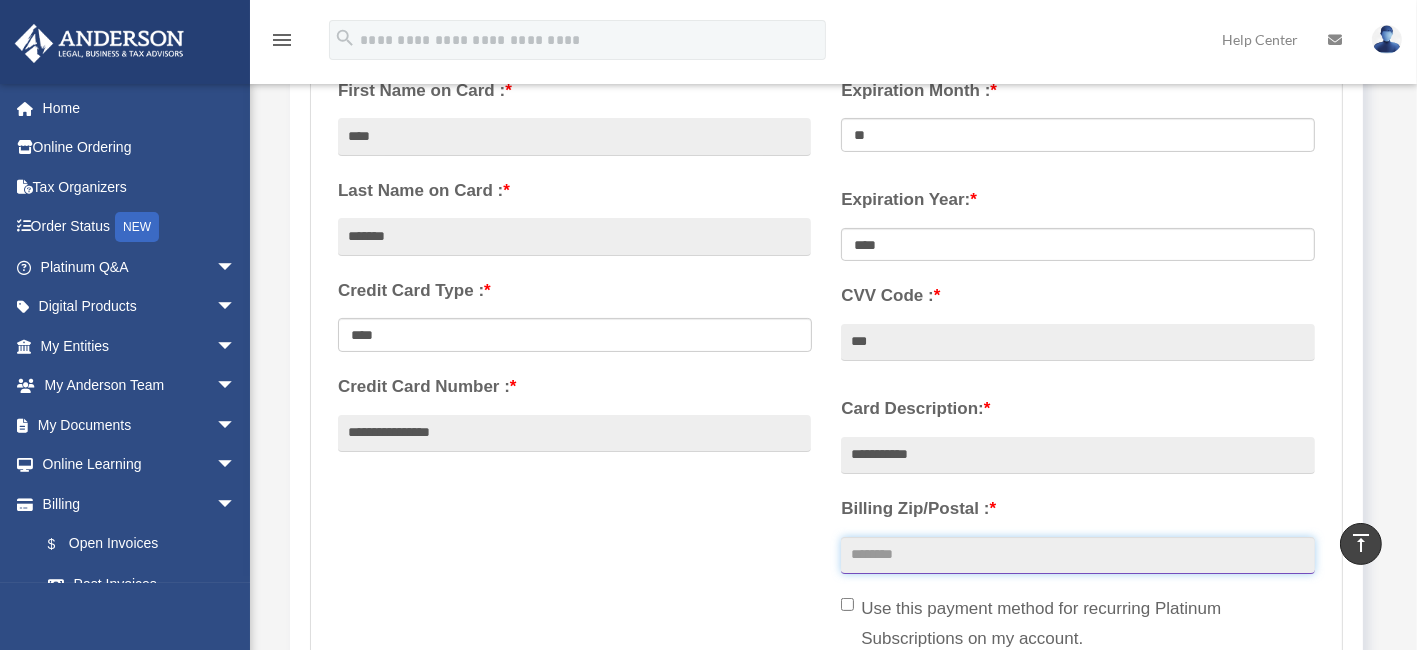 click on "Billing Zip/Postal : *" at bounding box center [1077, 556] 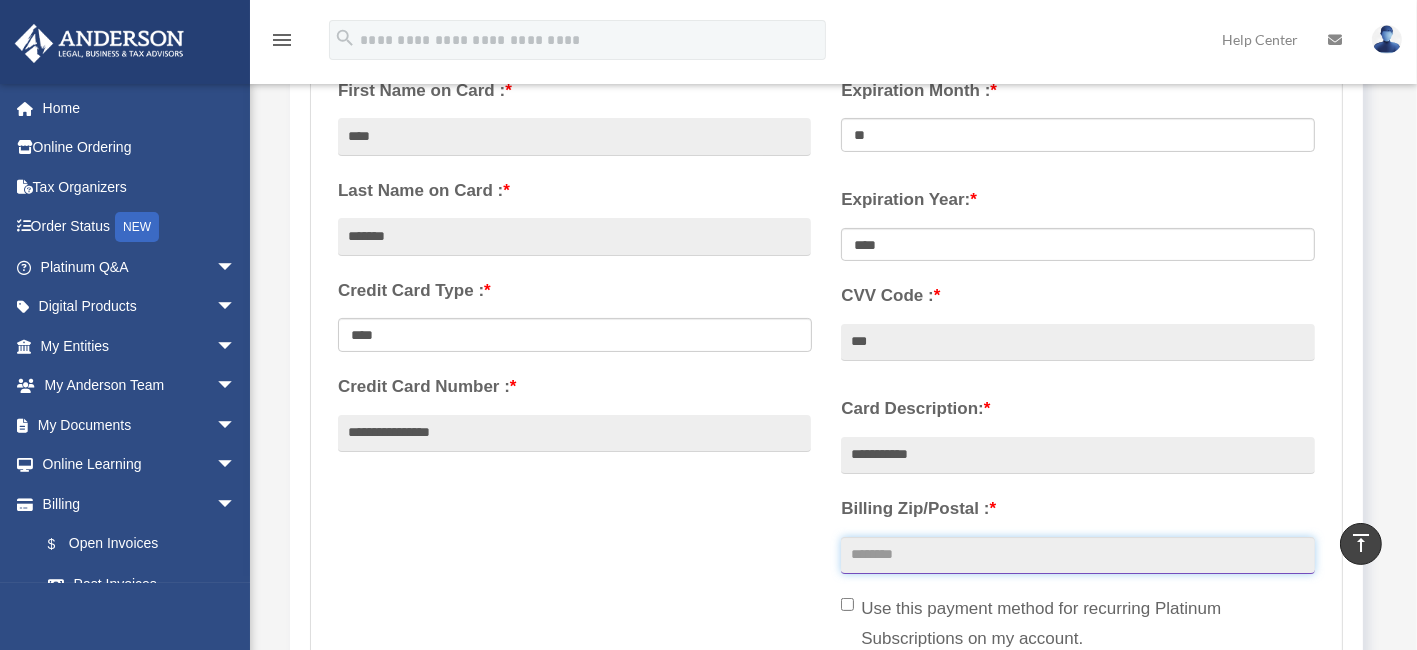type on "*****" 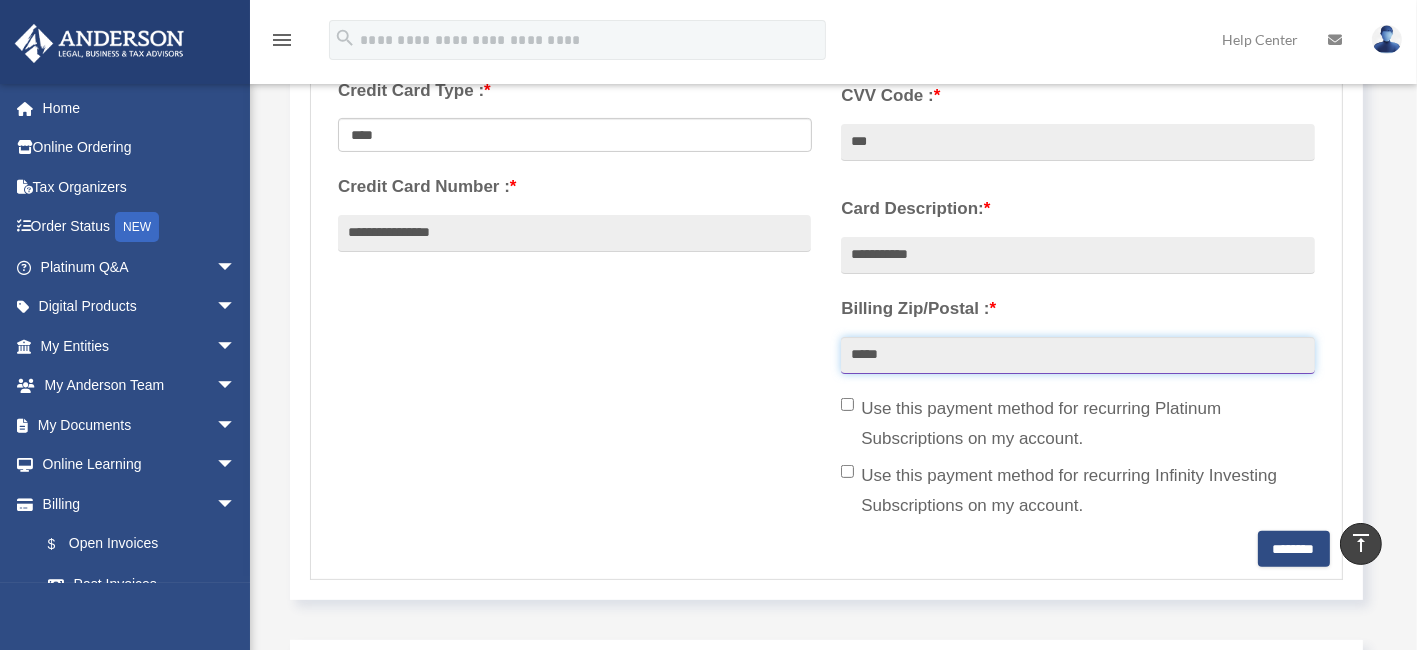 scroll, scrollTop: 716, scrollLeft: 0, axis: vertical 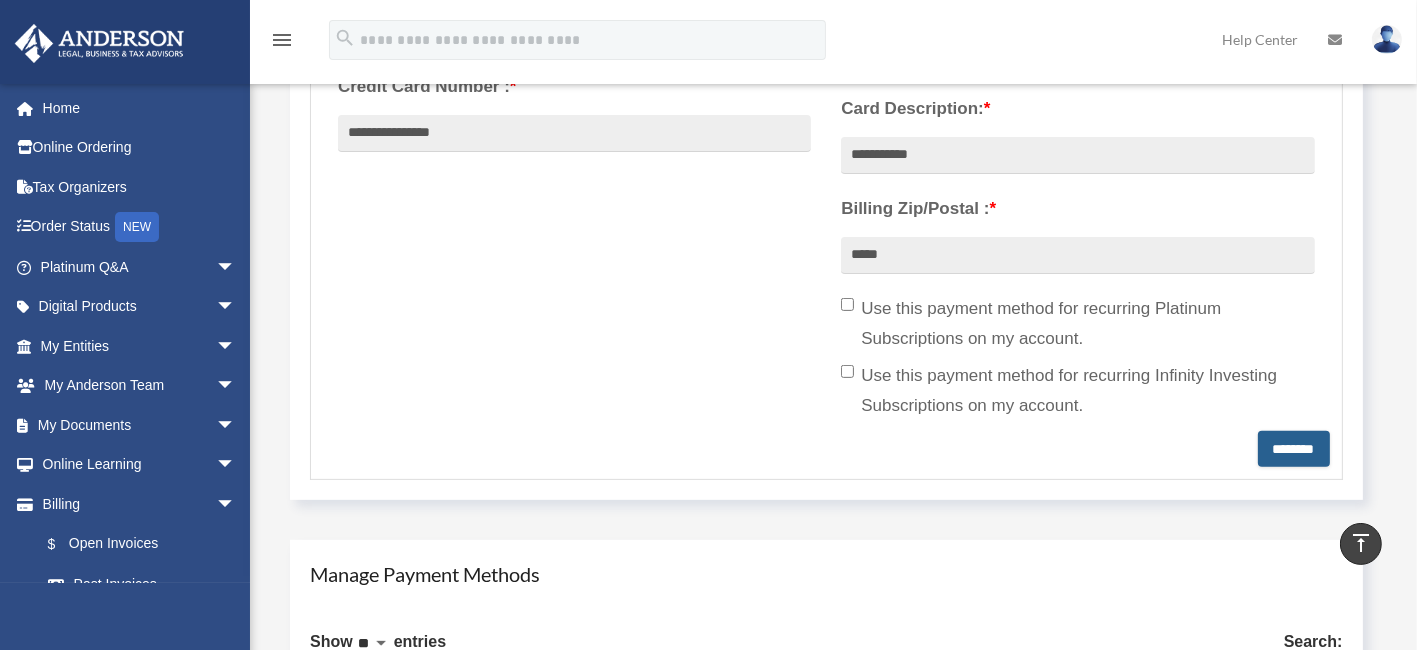 click on "********" at bounding box center (1294, 449) 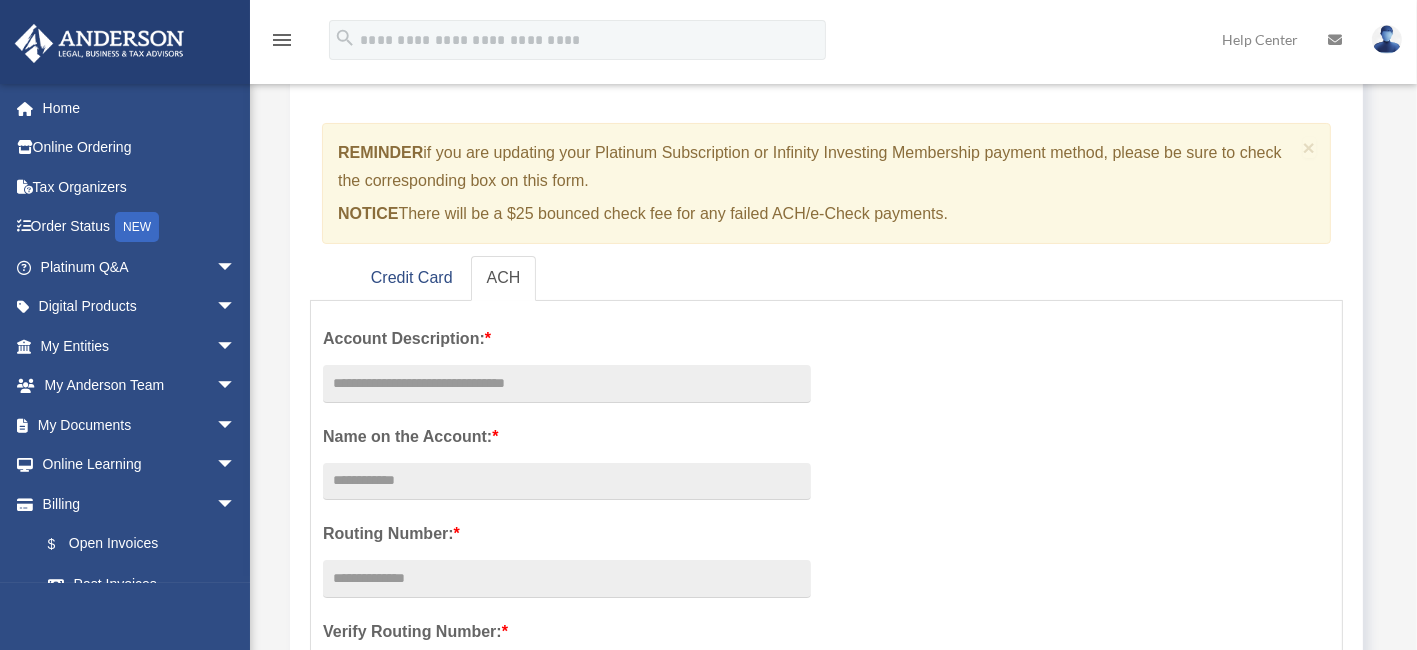 scroll, scrollTop: 200, scrollLeft: 0, axis: vertical 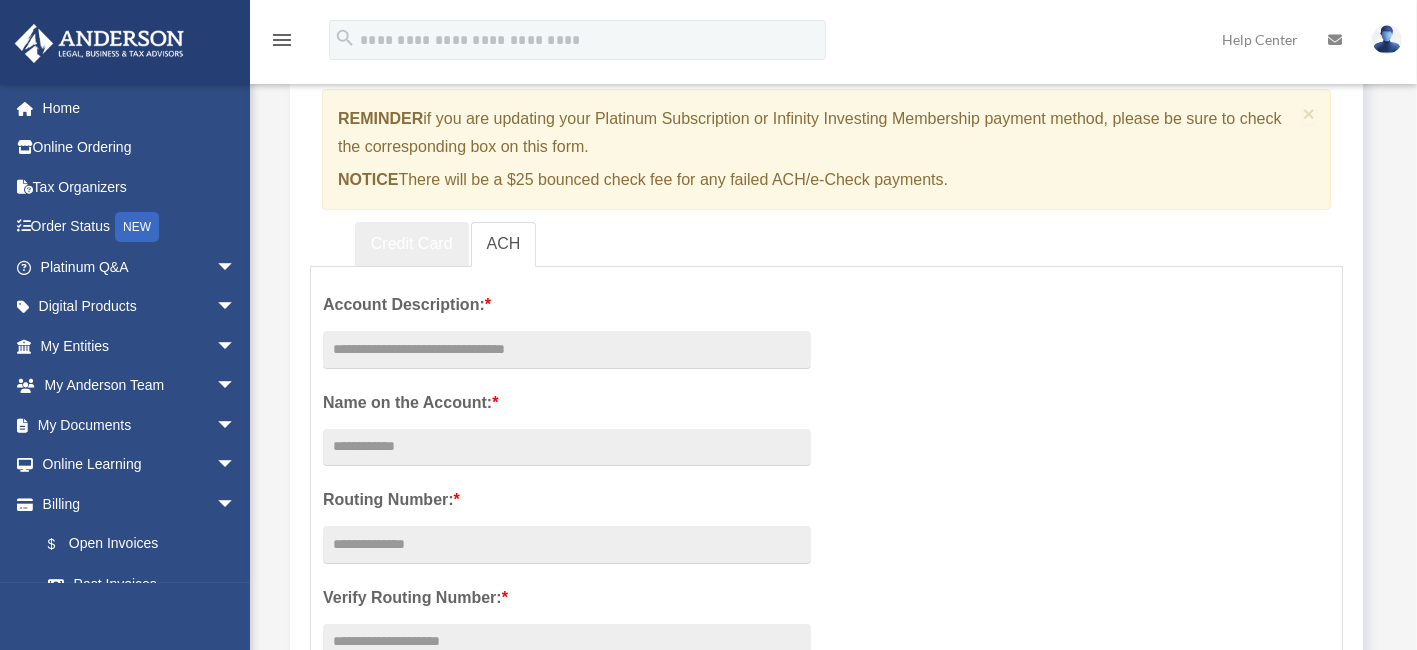 click on "Credit Card" at bounding box center (412, 244) 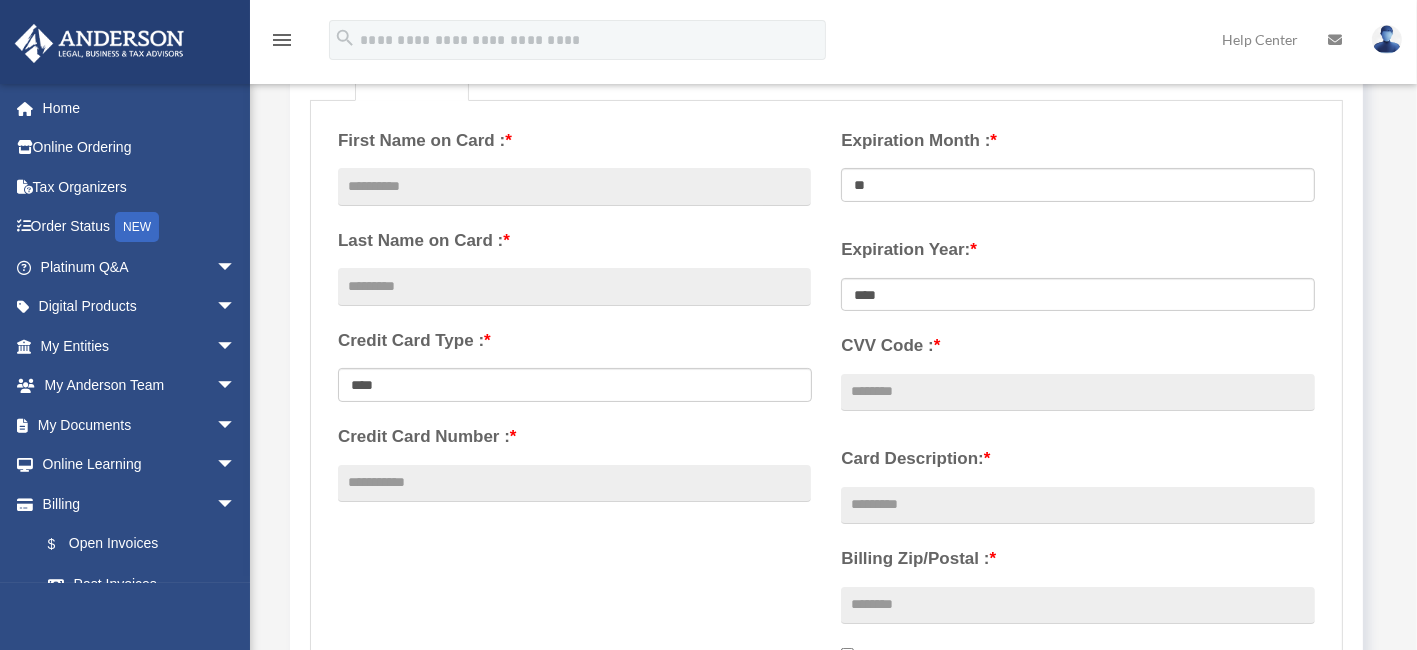 scroll, scrollTop: 400, scrollLeft: 0, axis: vertical 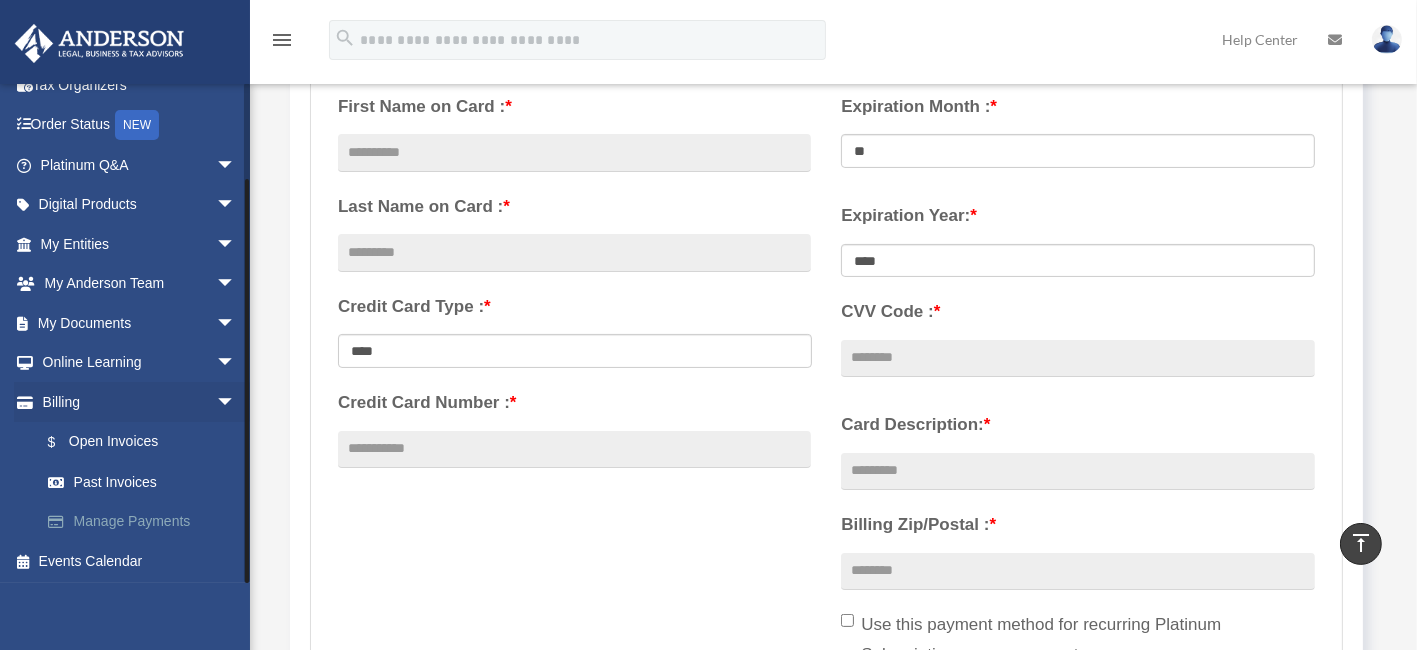 click on "Manage Payments" at bounding box center (147, 522) 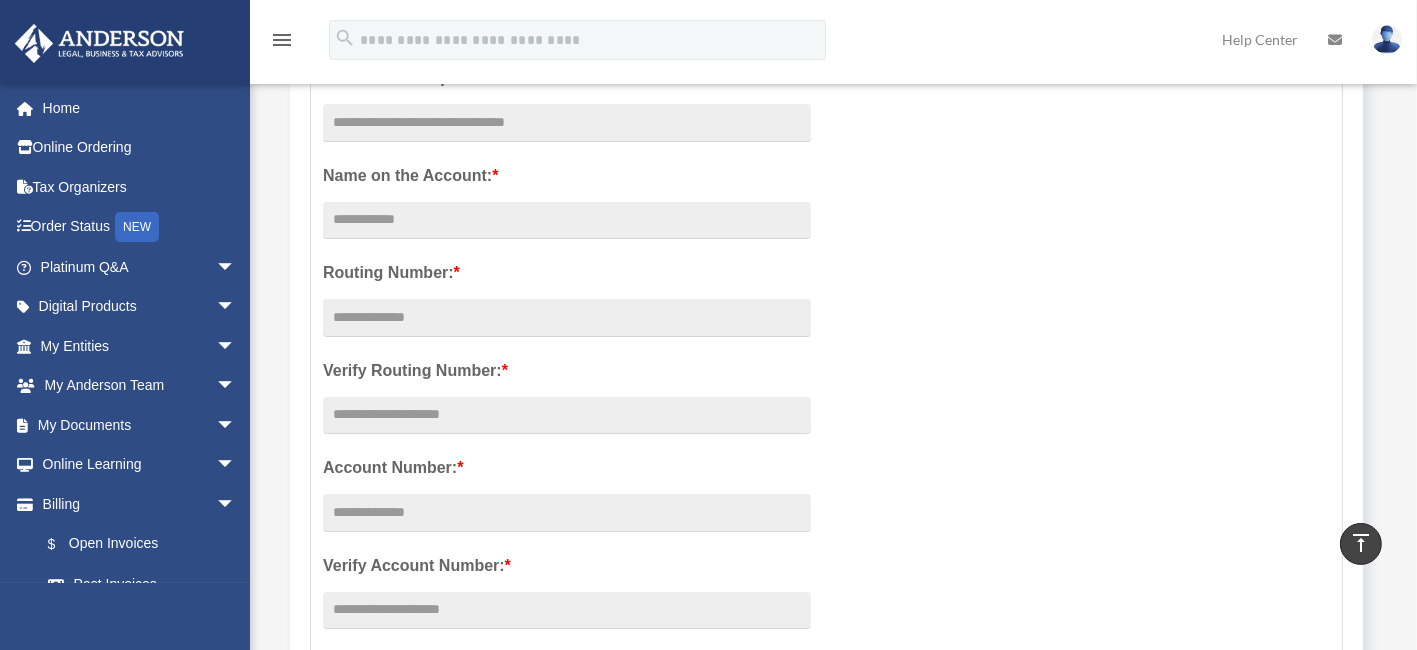 scroll, scrollTop: 200, scrollLeft: 0, axis: vertical 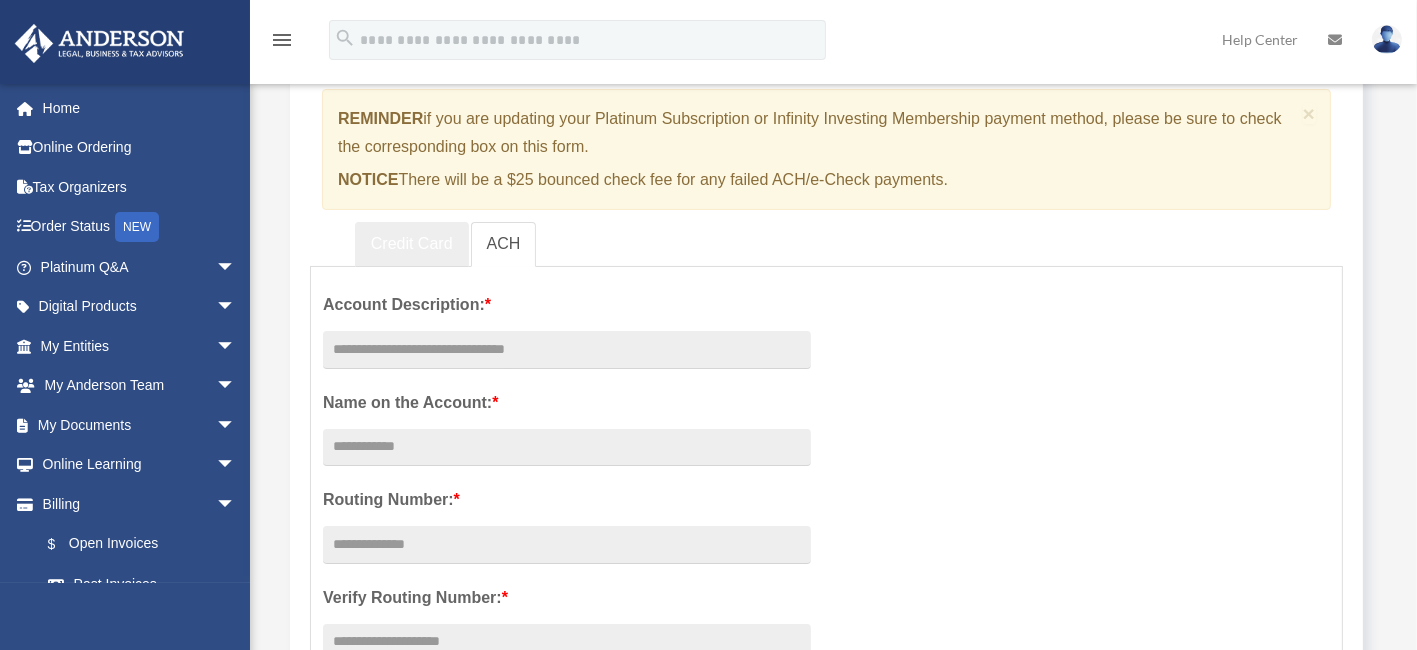 click on "Credit Card" at bounding box center (412, 244) 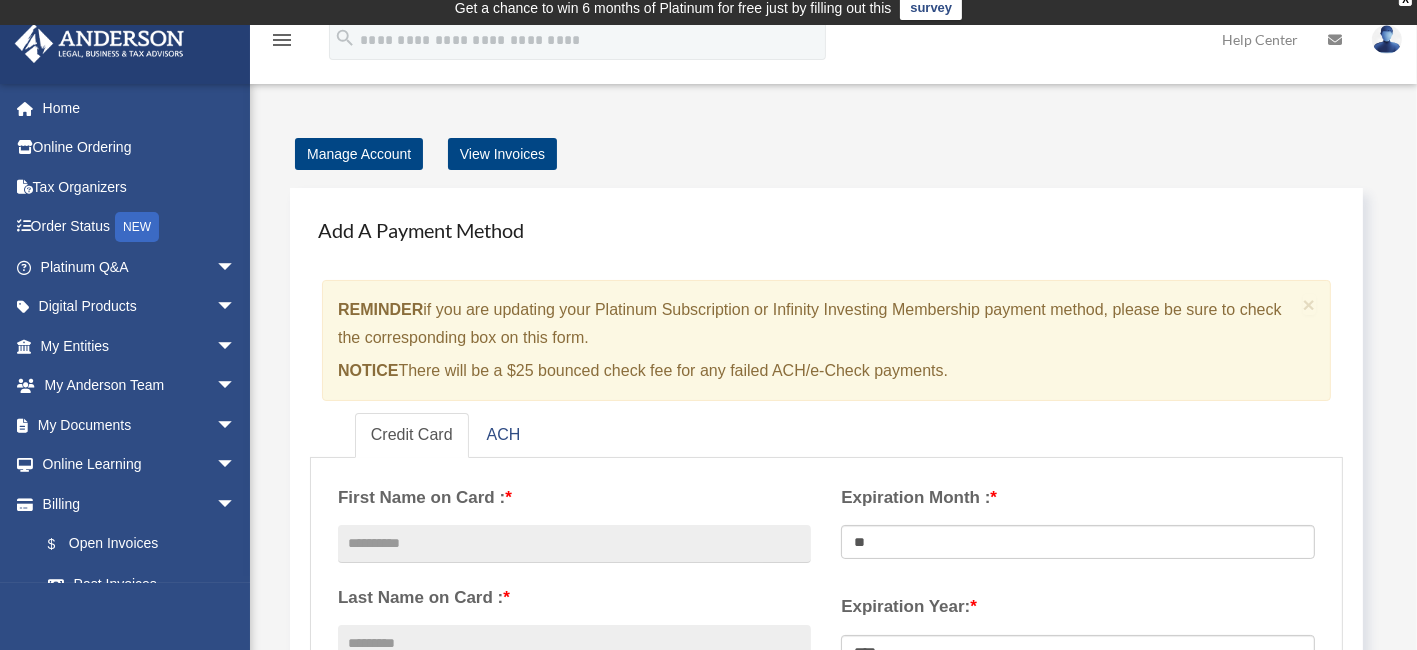 scroll, scrollTop: 0, scrollLeft: 0, axis: both 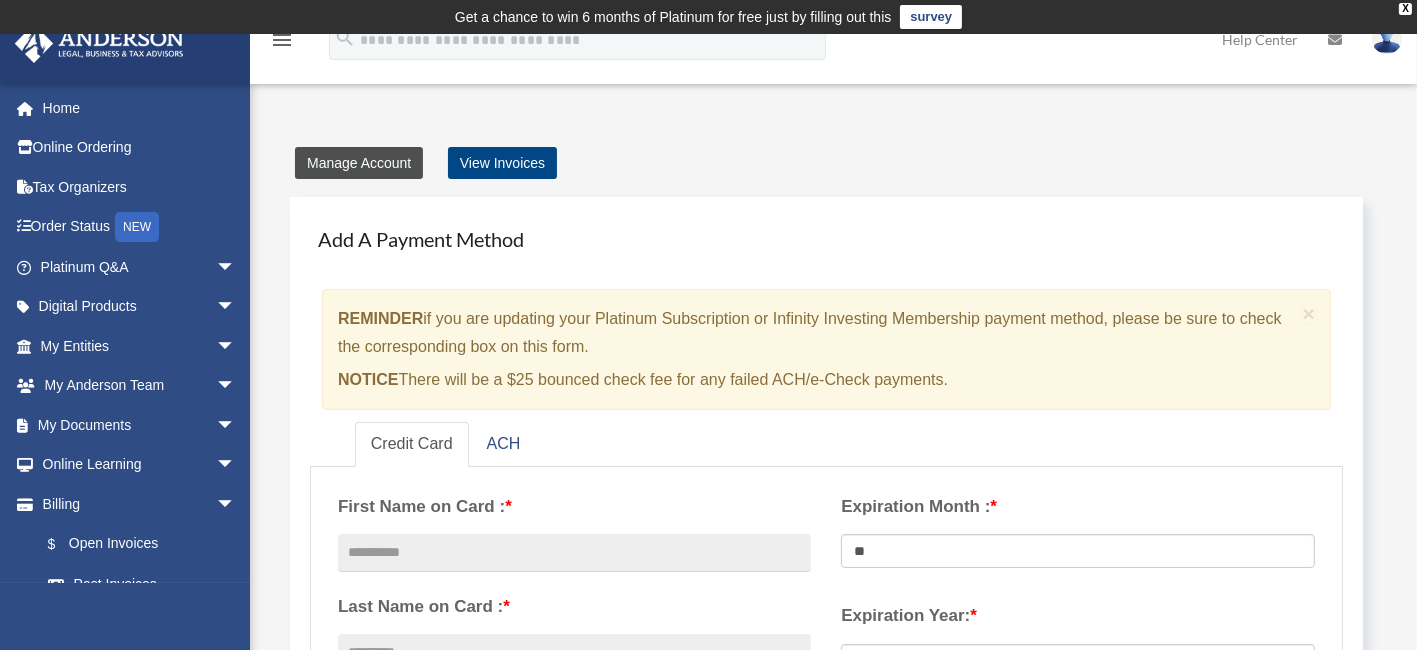 click on "Manage Account" at bounding box center (359, 163) 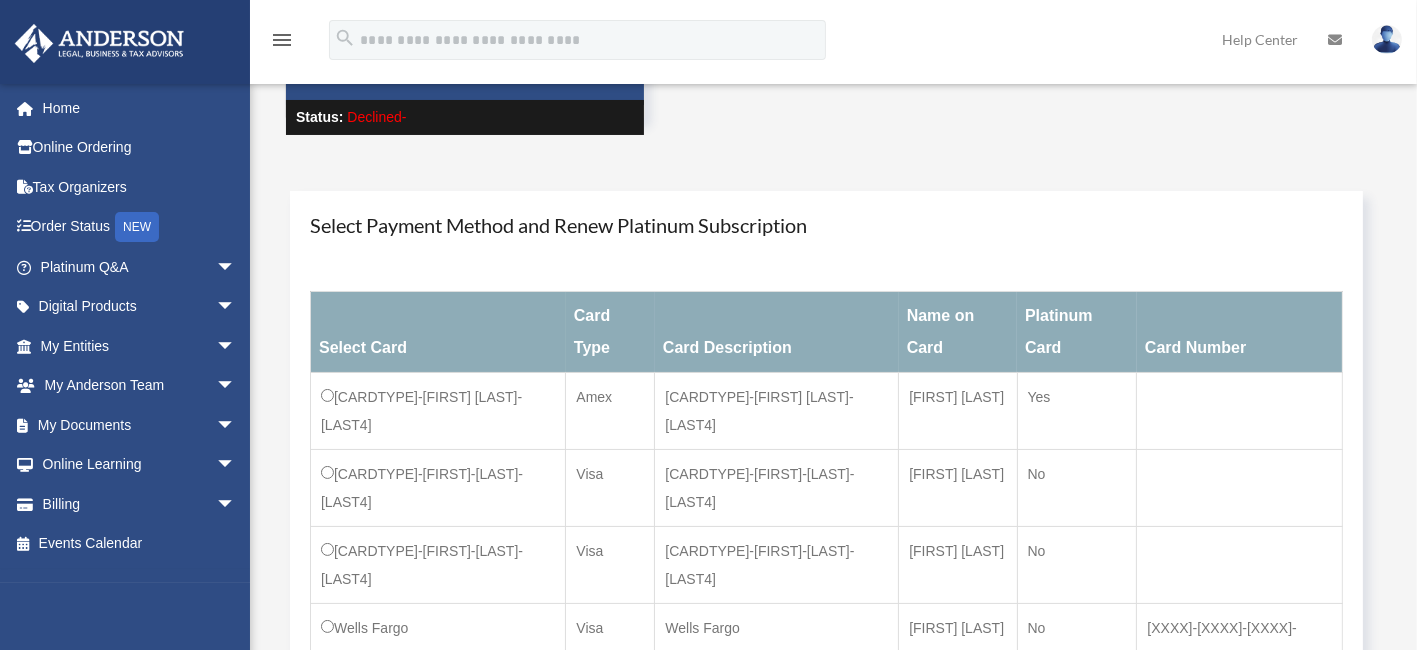 scroll, scrollTop: 200, scrollLeft: 0, axis: vertical 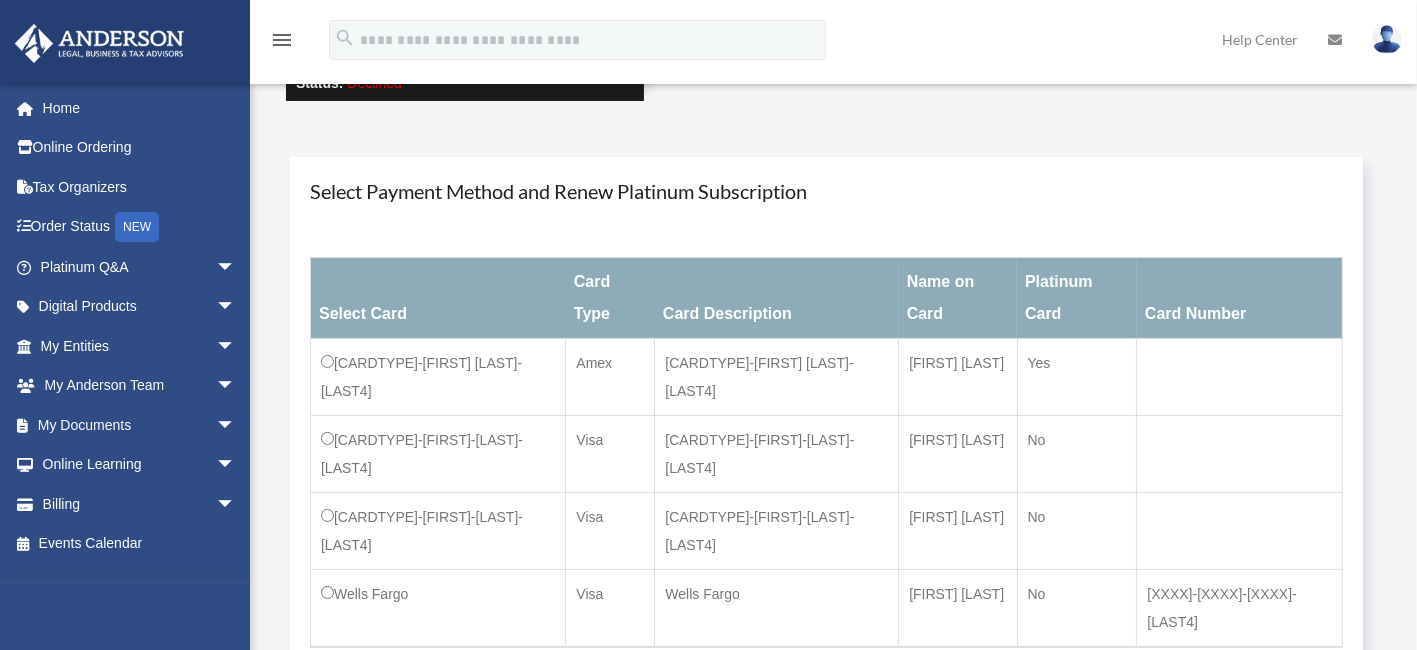 click at bounding box center (1303, 586) 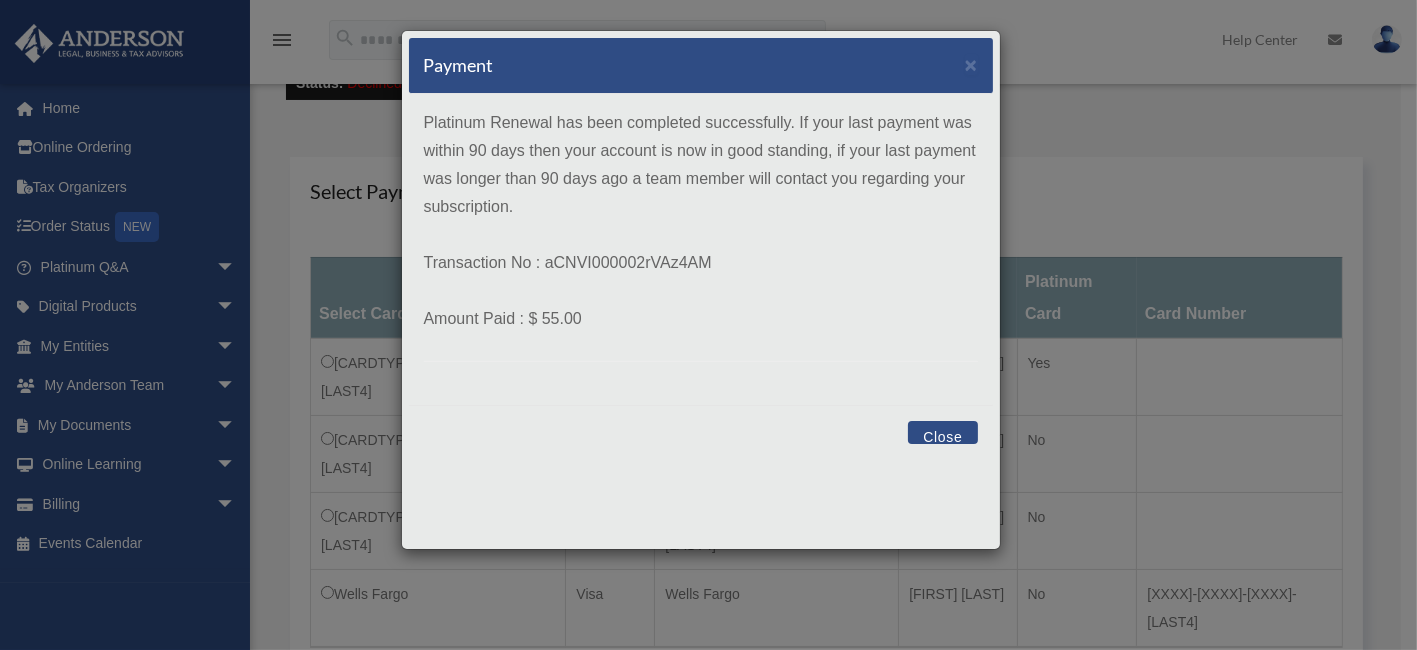 click on "Close" at bounding box center (942, 432) 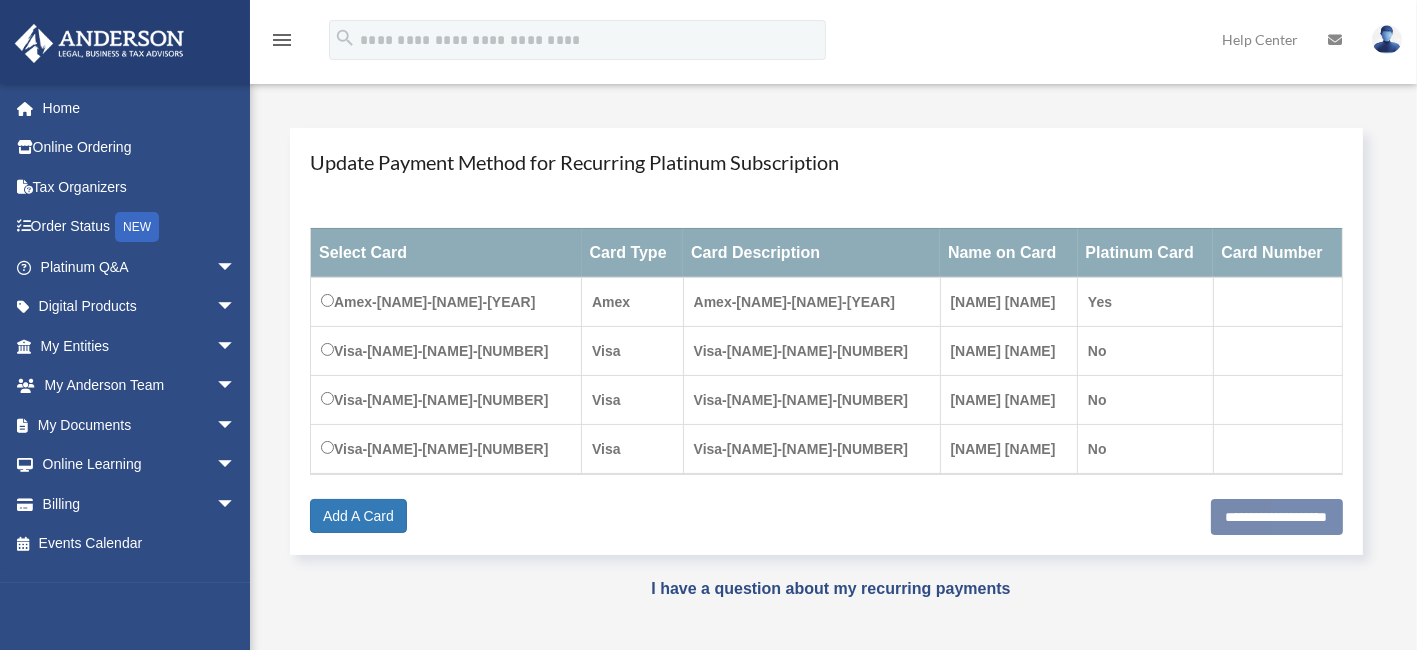 scroll, scrollTop: 234, scrollLeft: 0, axis: vertical 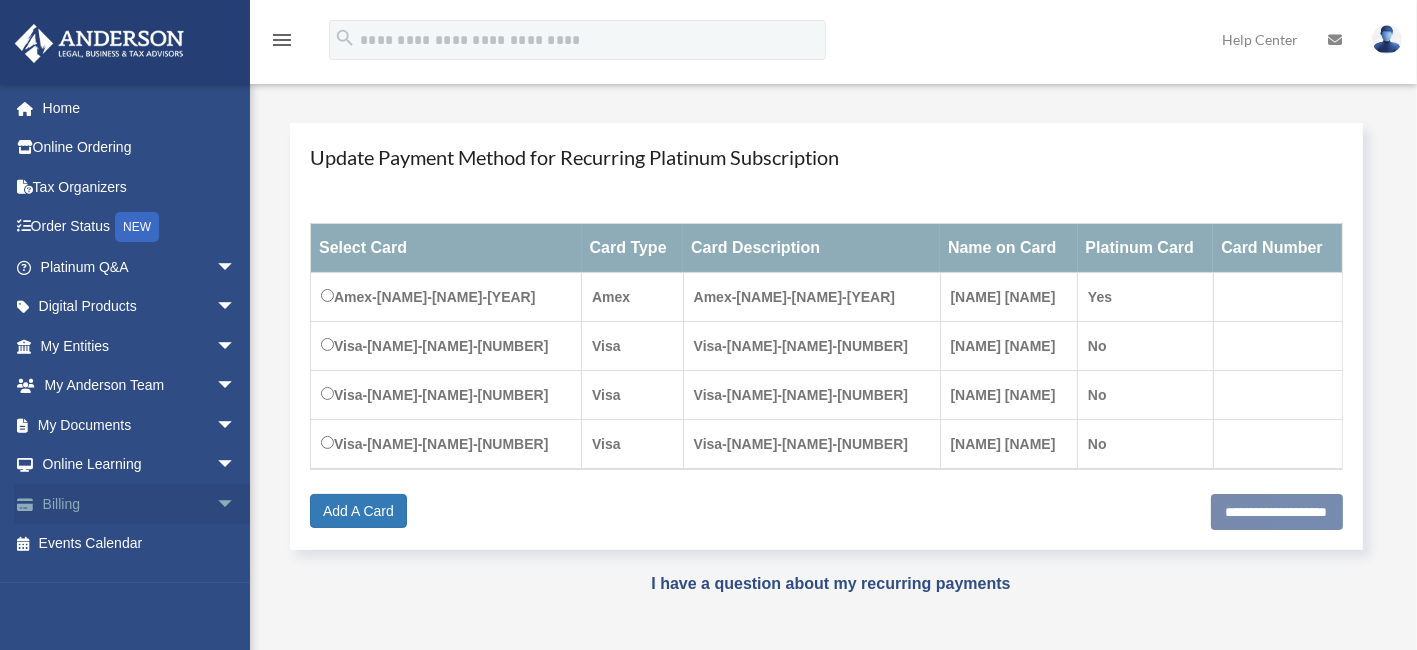 click on "Billing arrow_drop_down" at bounding box center (140, 504) 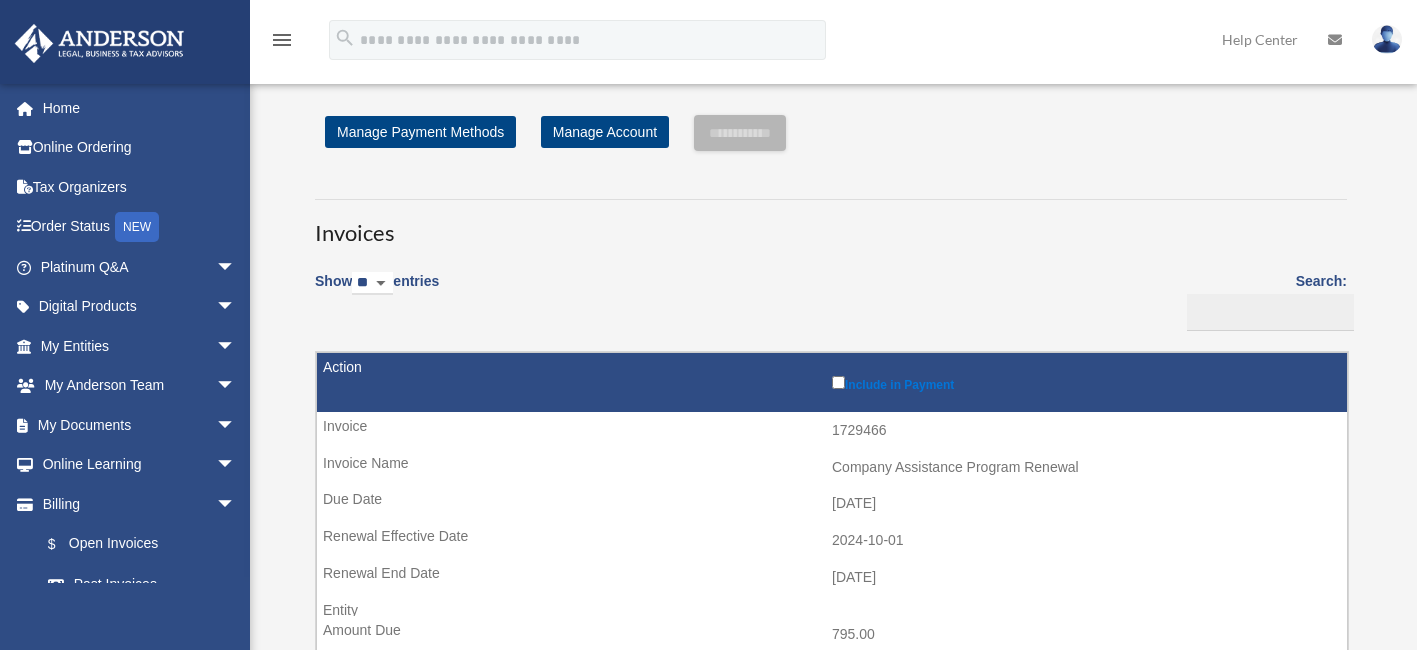 scroll, scrollTop: 0, scrollLeft: 0, axis: both 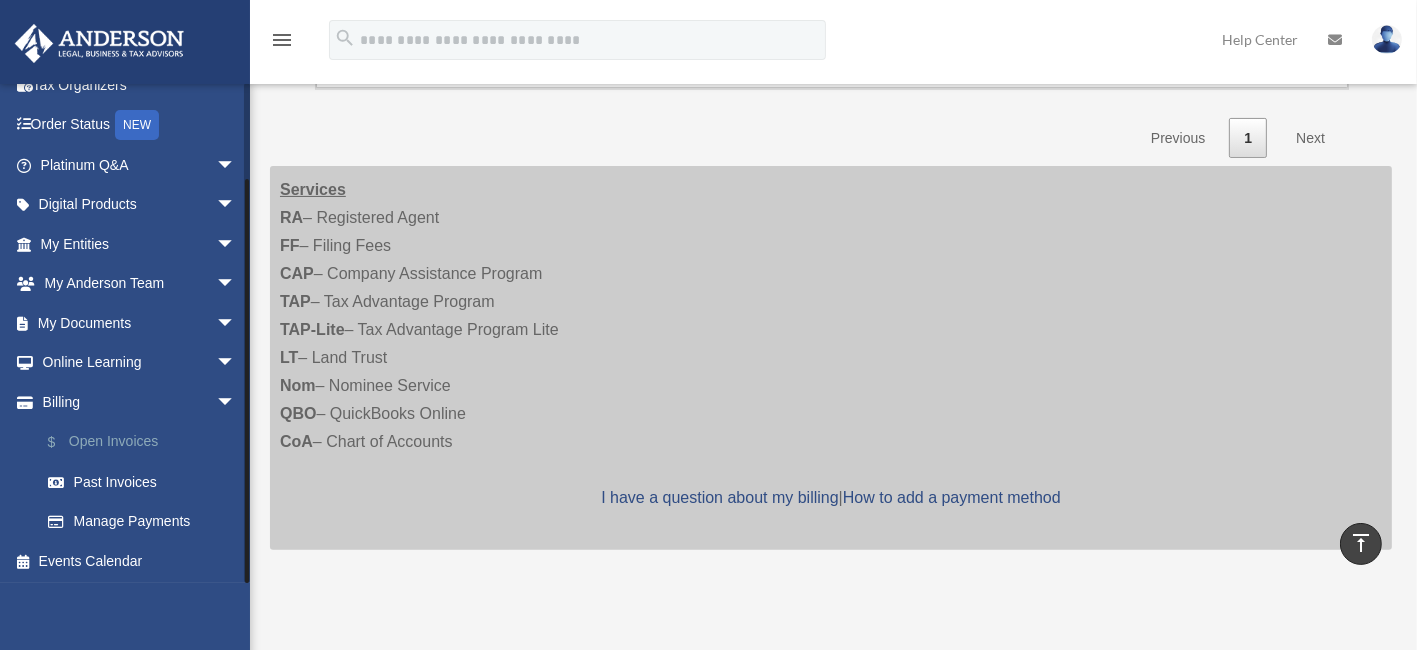 click on "$ Open Invoices" at bounding box center (147, 442) 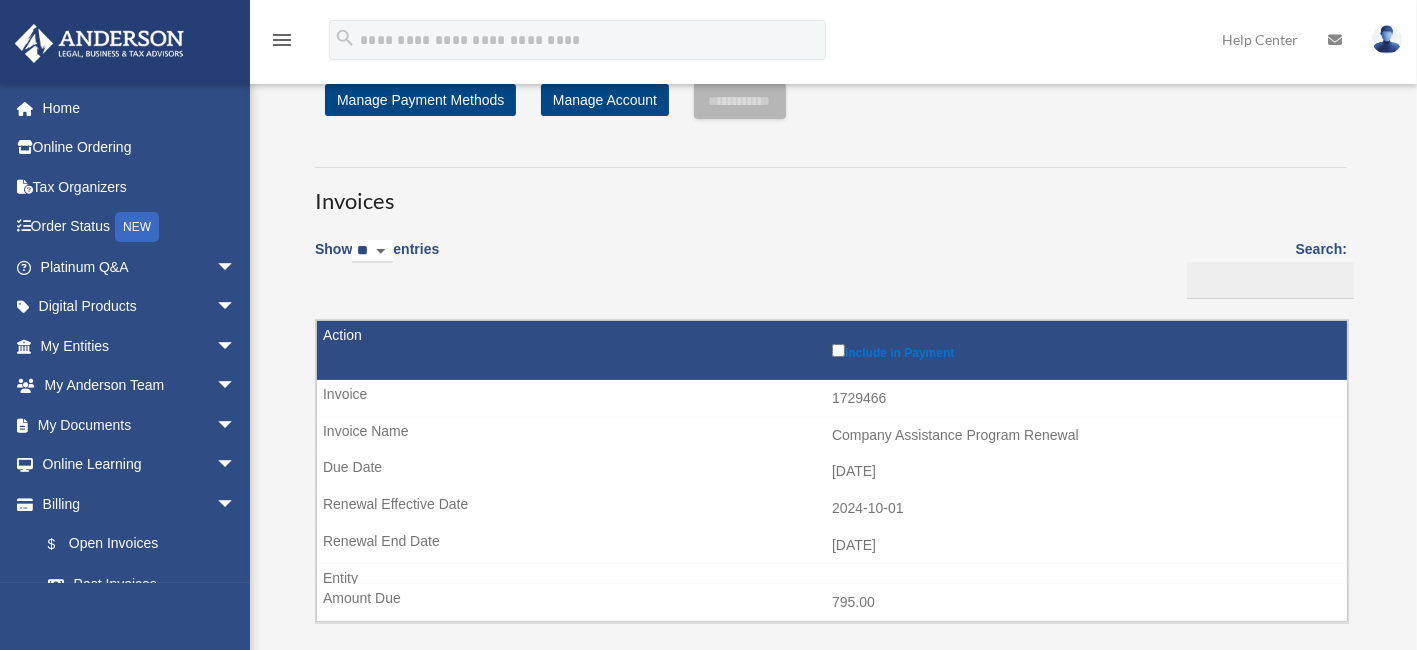 scroll, scrollTop: 100, scrollLeft: 0, axis: vertical 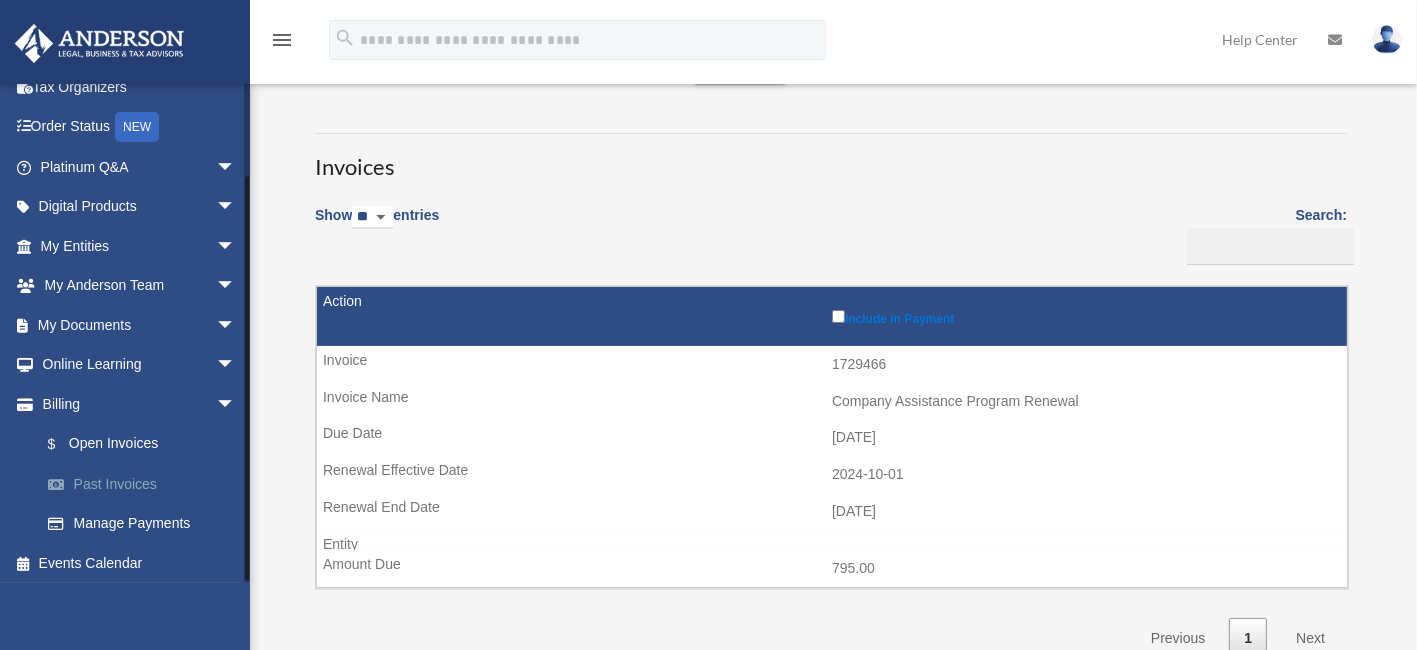 click on "Past Invoices" at bounding box center [147, 484] 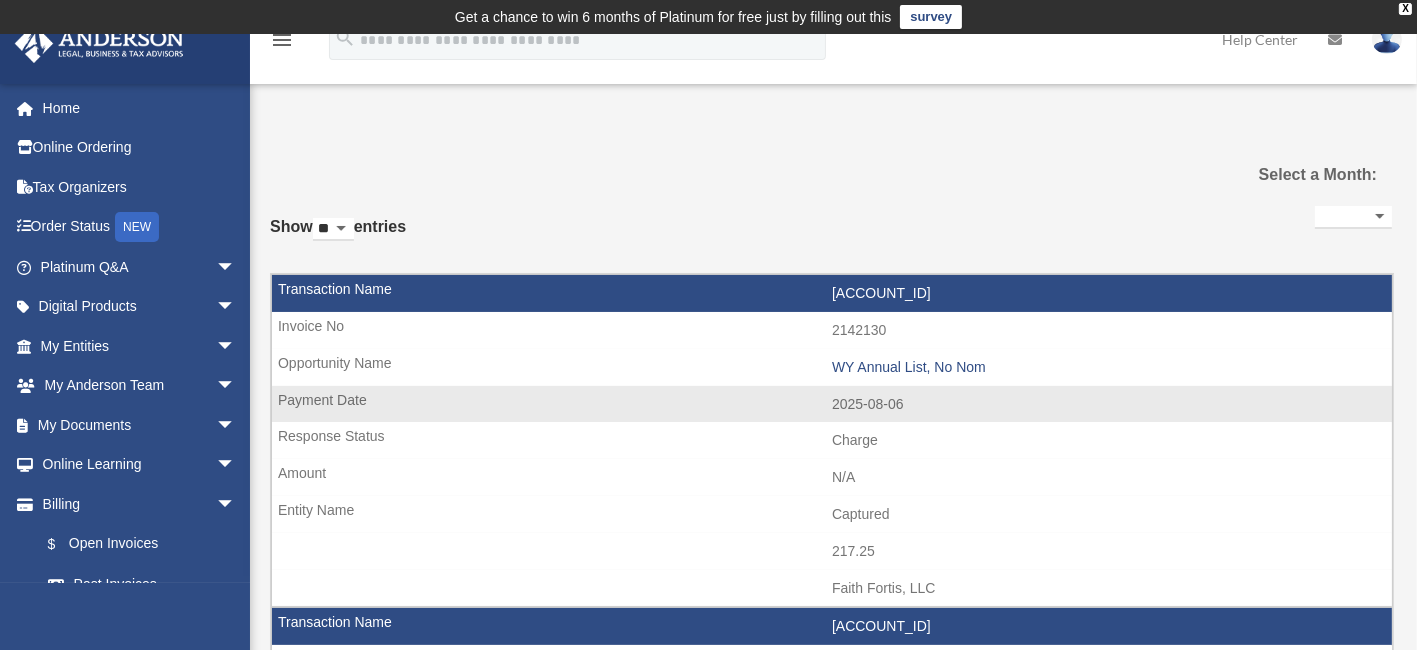 scroll, scrollTop: 0, scrollLeft: 0, axis: both 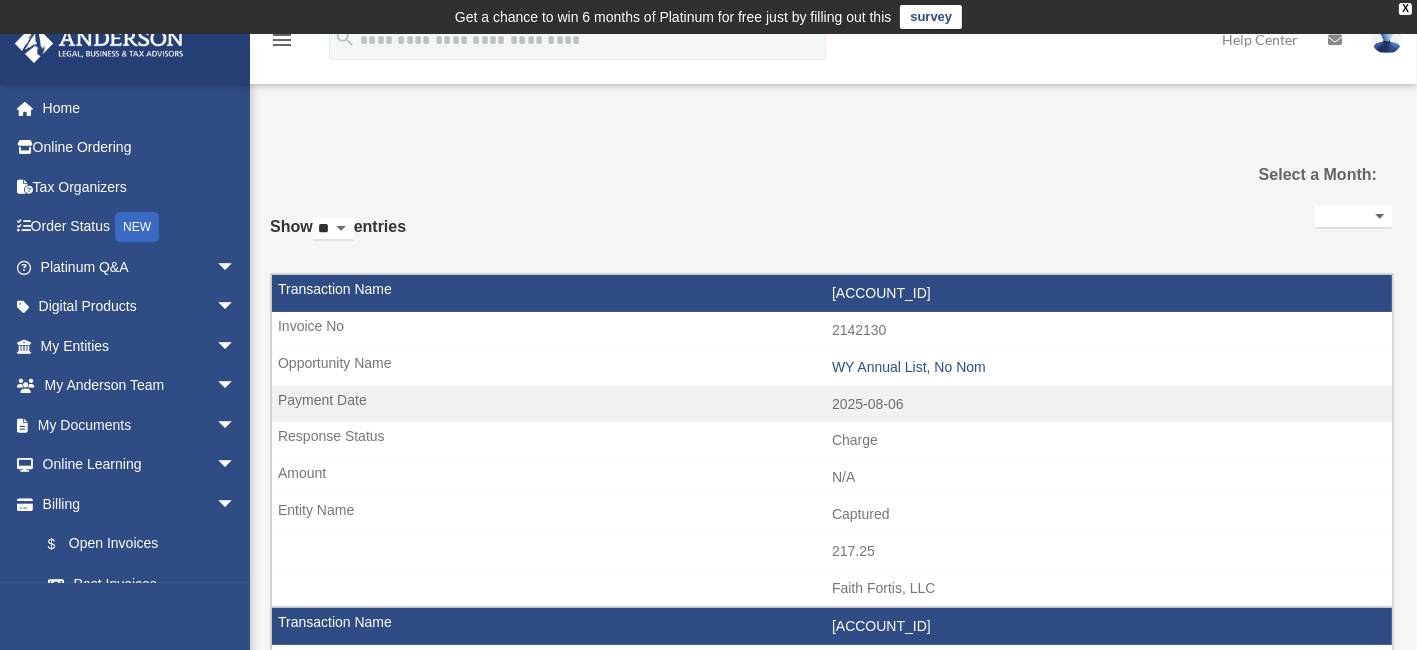 click on "[CREDIT CARD]" at bounding box center (1353, 217) 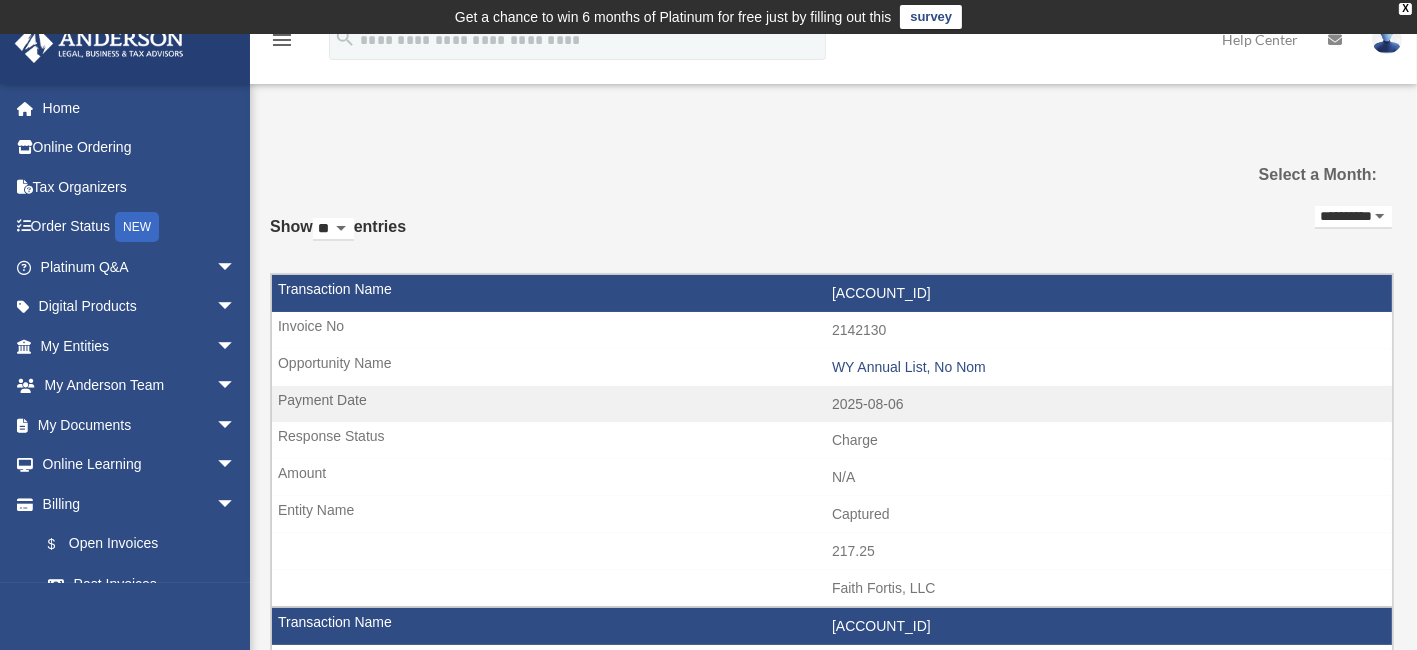 click on "[CREDIT CARD]" at bounding box center (1353, 217) 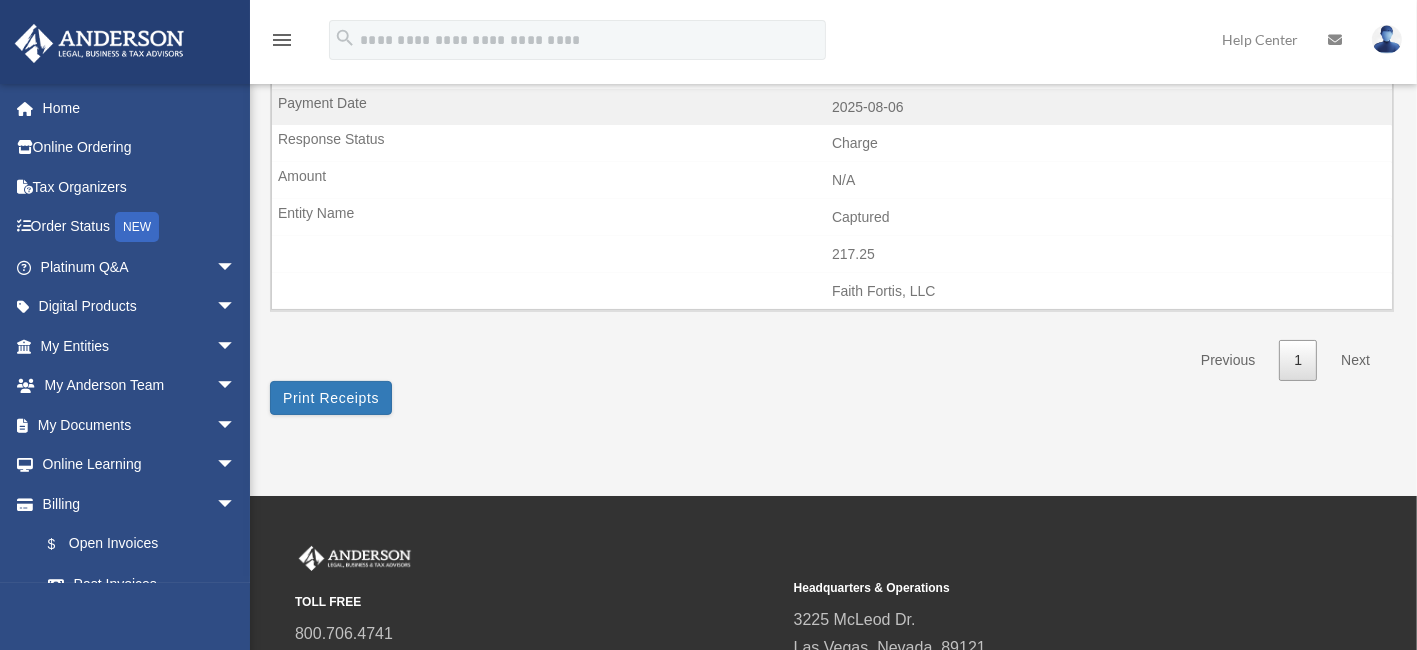 scroll, scrollTop: 300, scrollLeft: 0, axis: vertical 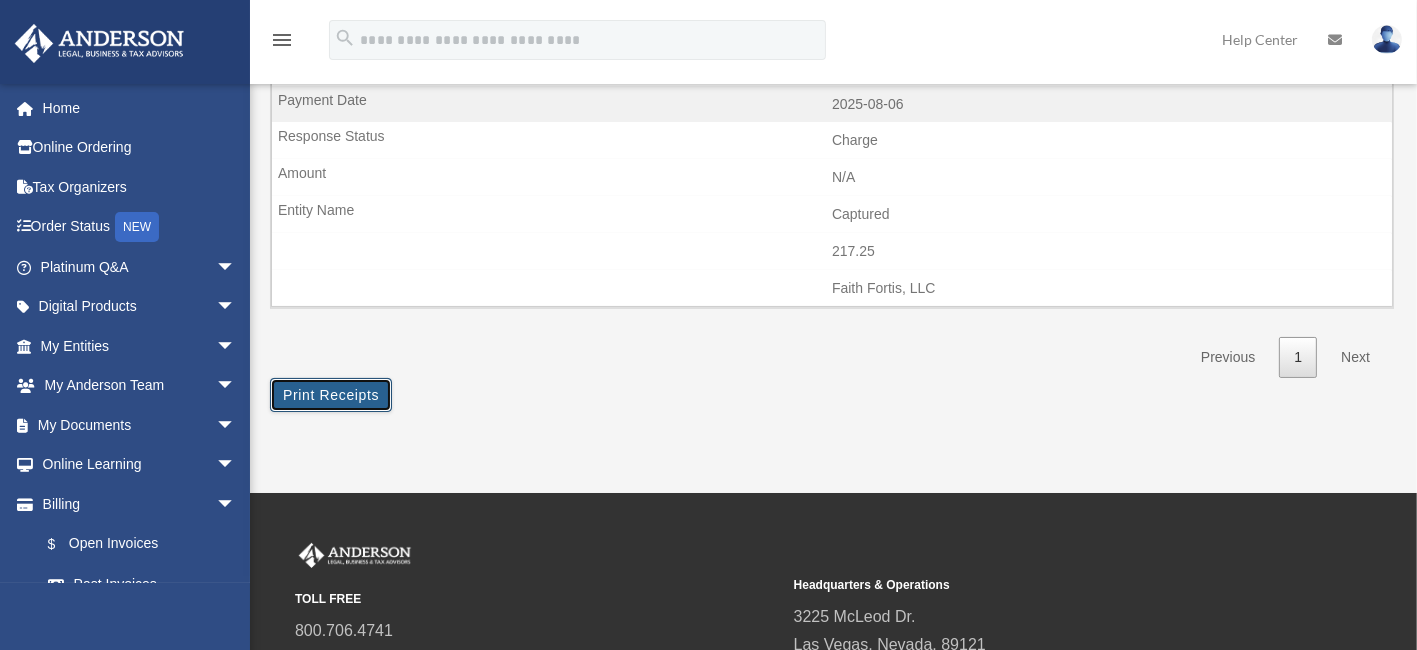 click on "Print Receipts" at bounding box center [331, 395] 